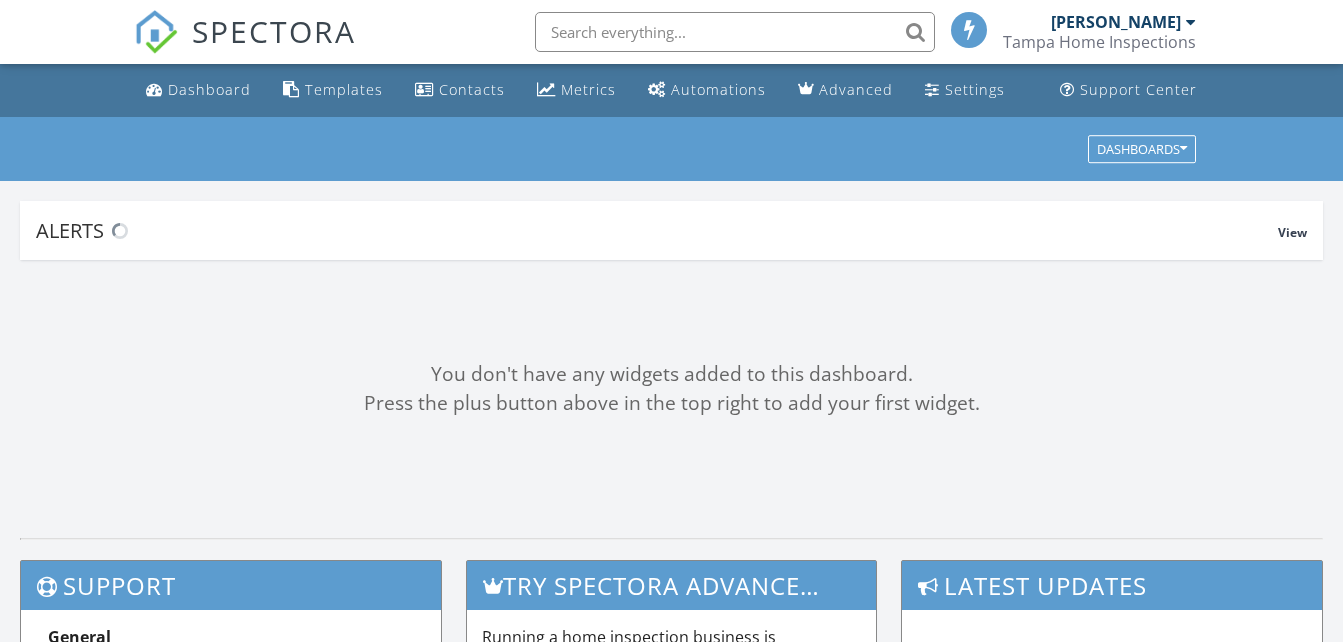 scroll, scrollTop: 0, scrollLeft: 0, axis: both 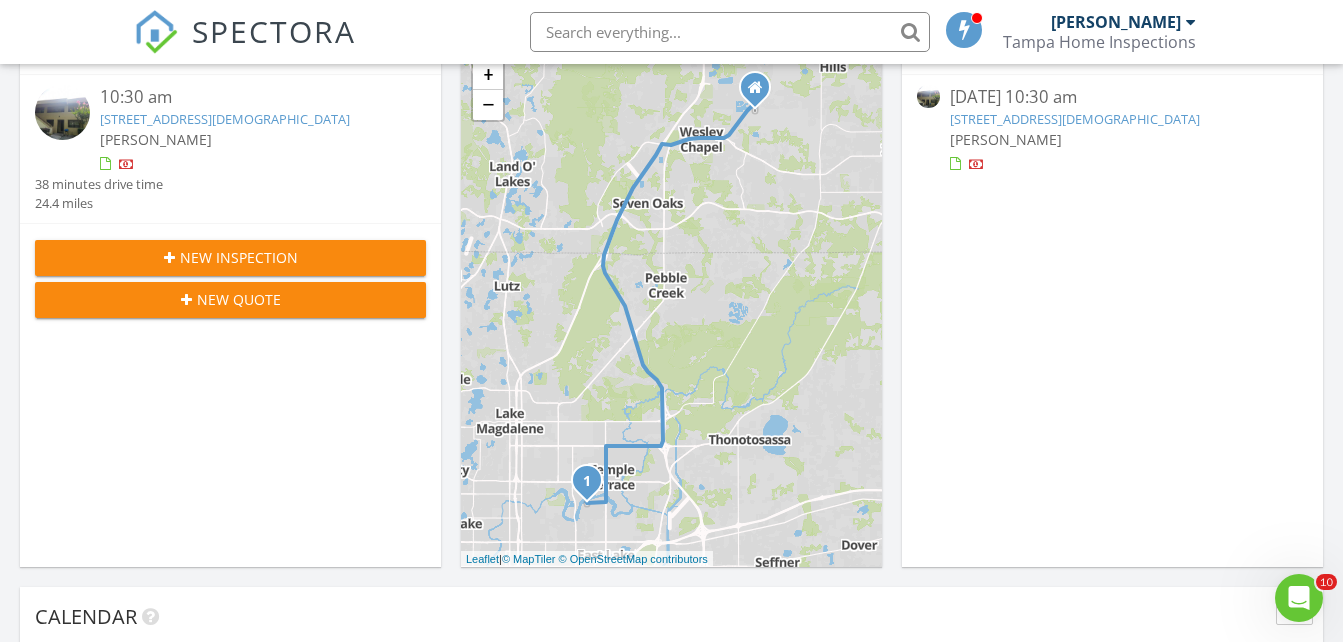 click on "07/09/25 10:30 am" at bounding box center [1113, 97] 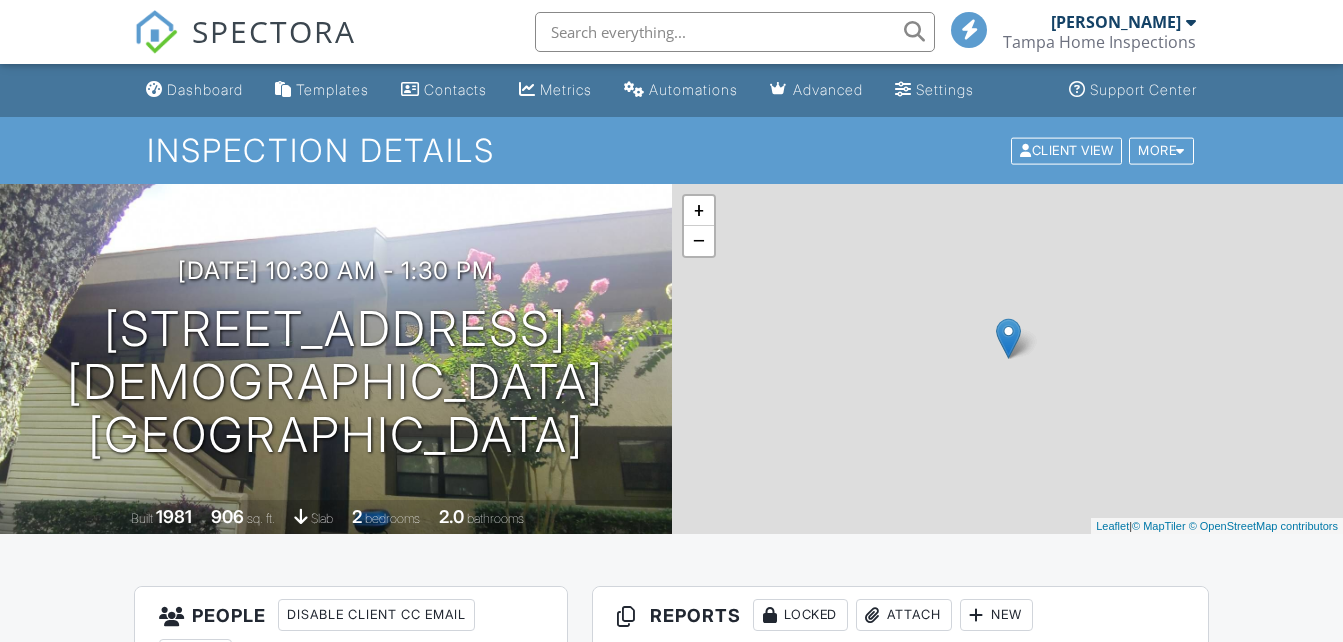 scroll, scrollTop: 0, scrollLeft: 0, axis: both 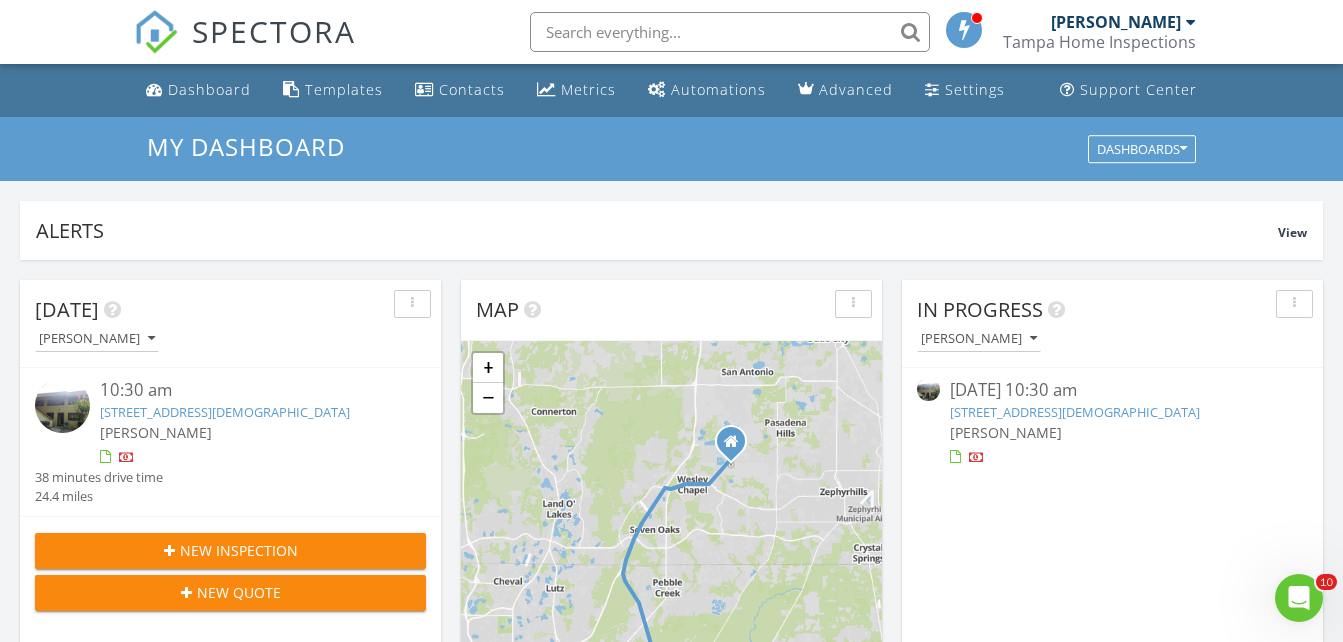 click on "[STREET_ADDRESS][DEMOGRAPHIC_DATA]" at bounding box center (1075, 412) 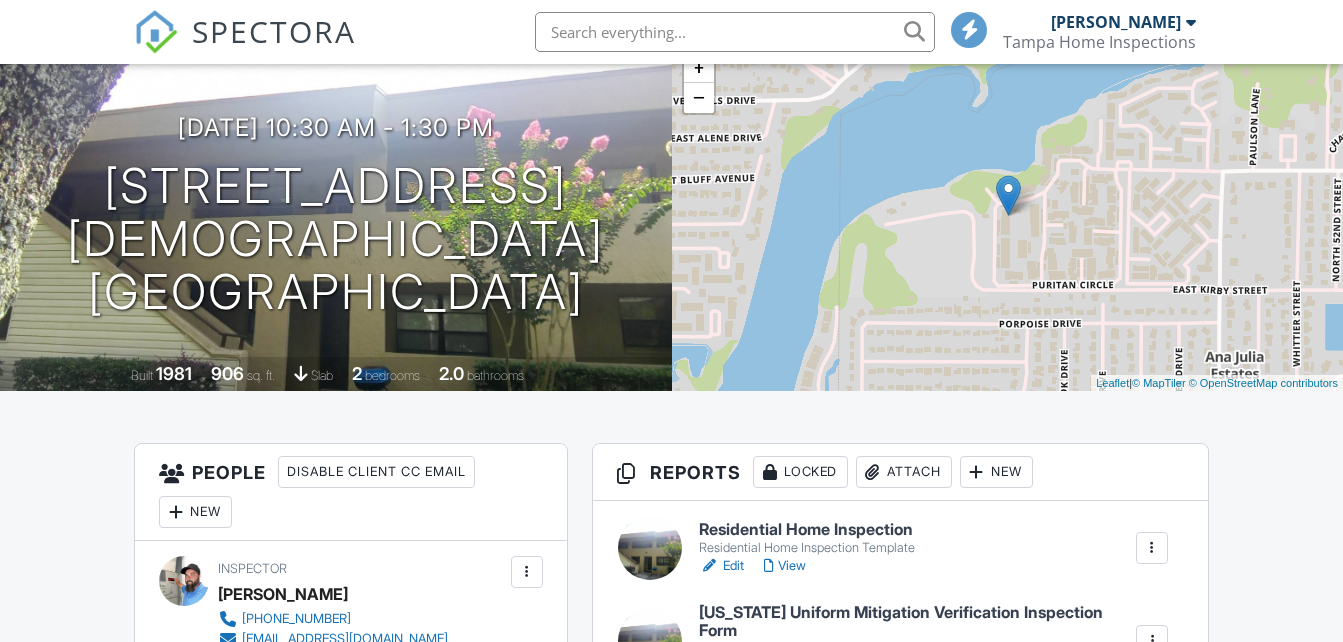 scroll, scrollTop: 358, scrollLeft: 0, axis: vertical 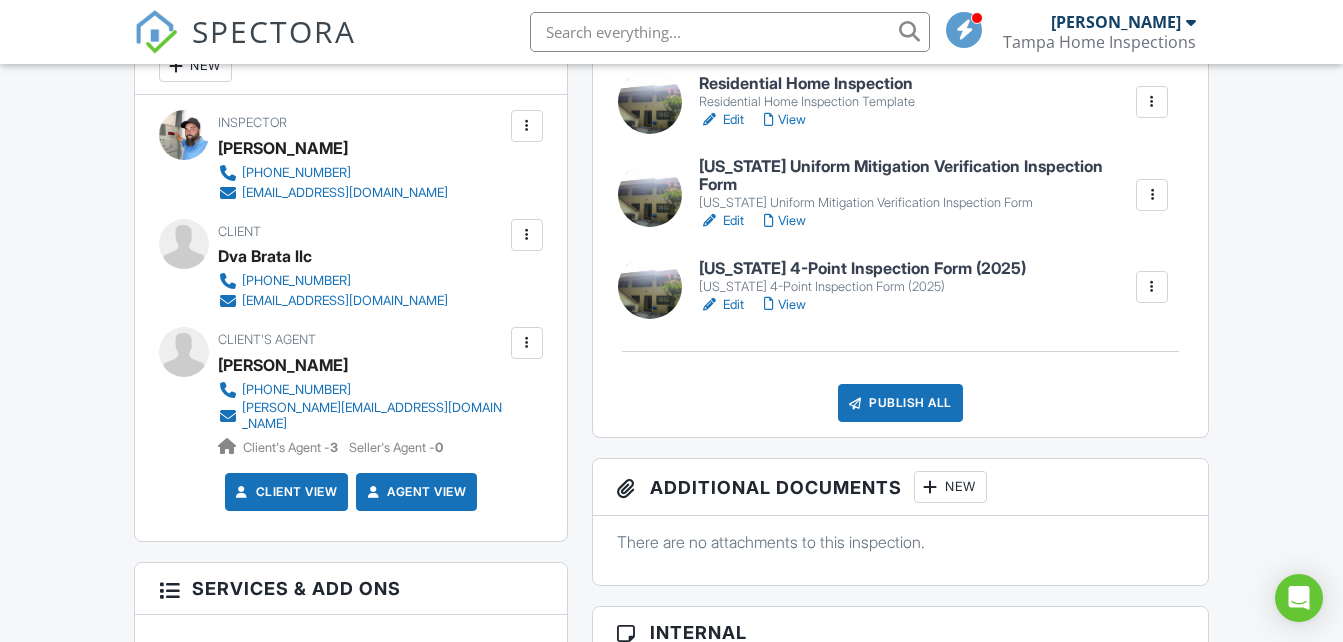 click on "Edit" at bounding box center (721, 120) 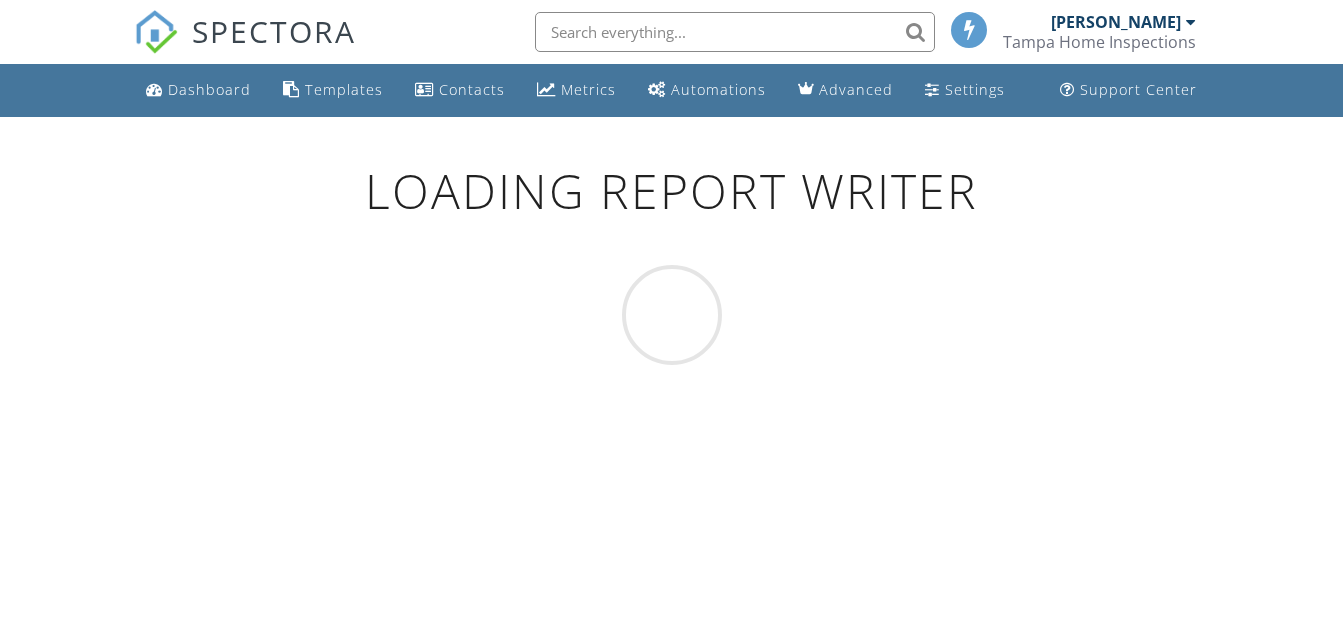 scroll, scrollTop: 0, scrollLeft: 0, axis: both 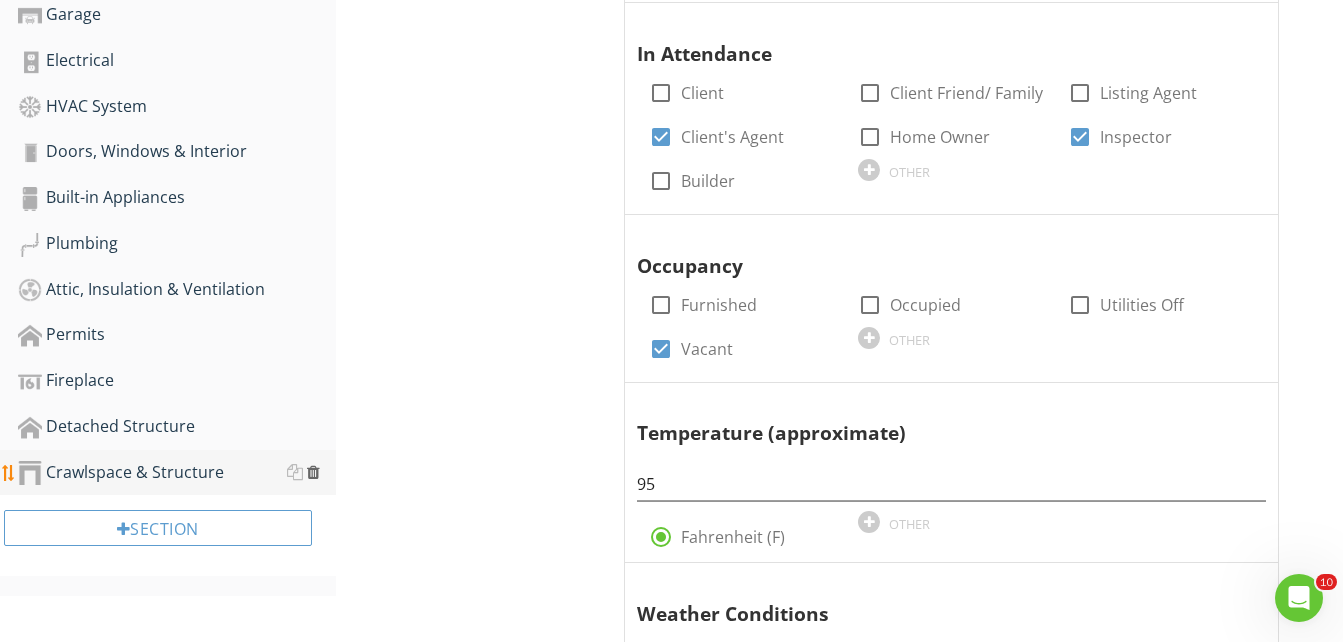 click at bounding box center (313, 472) 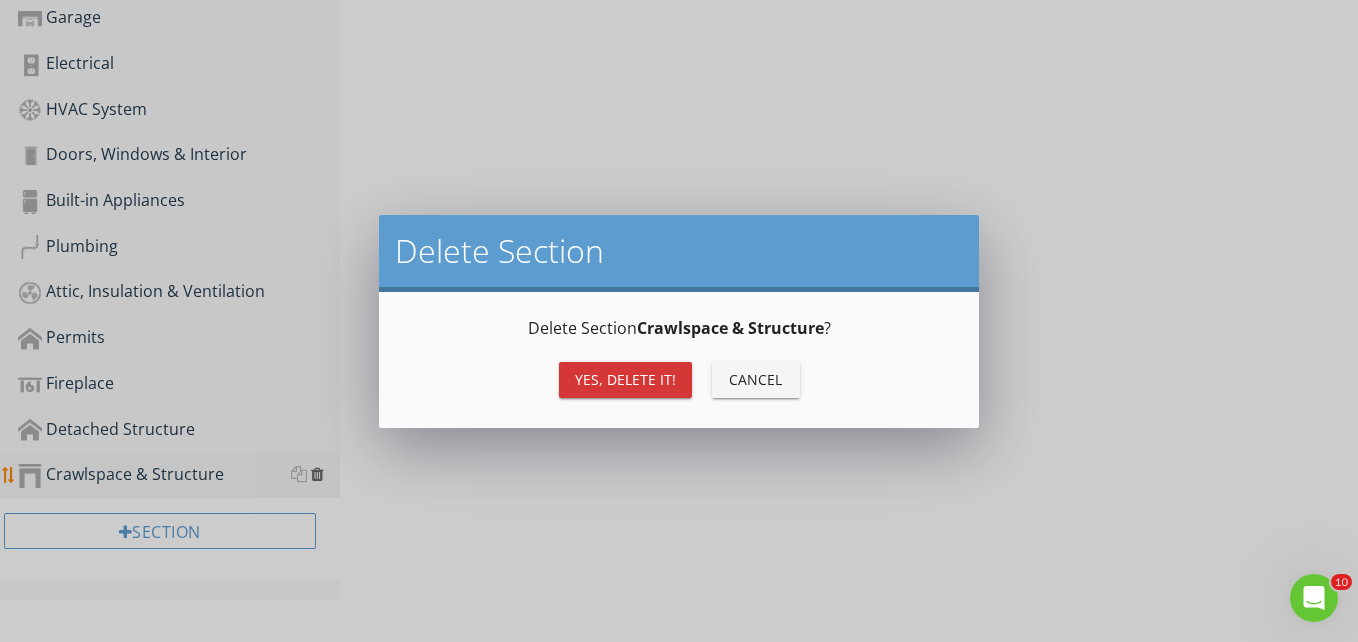 scroll, scrollTop: 594, scrollLeft: 0, axis: vertical 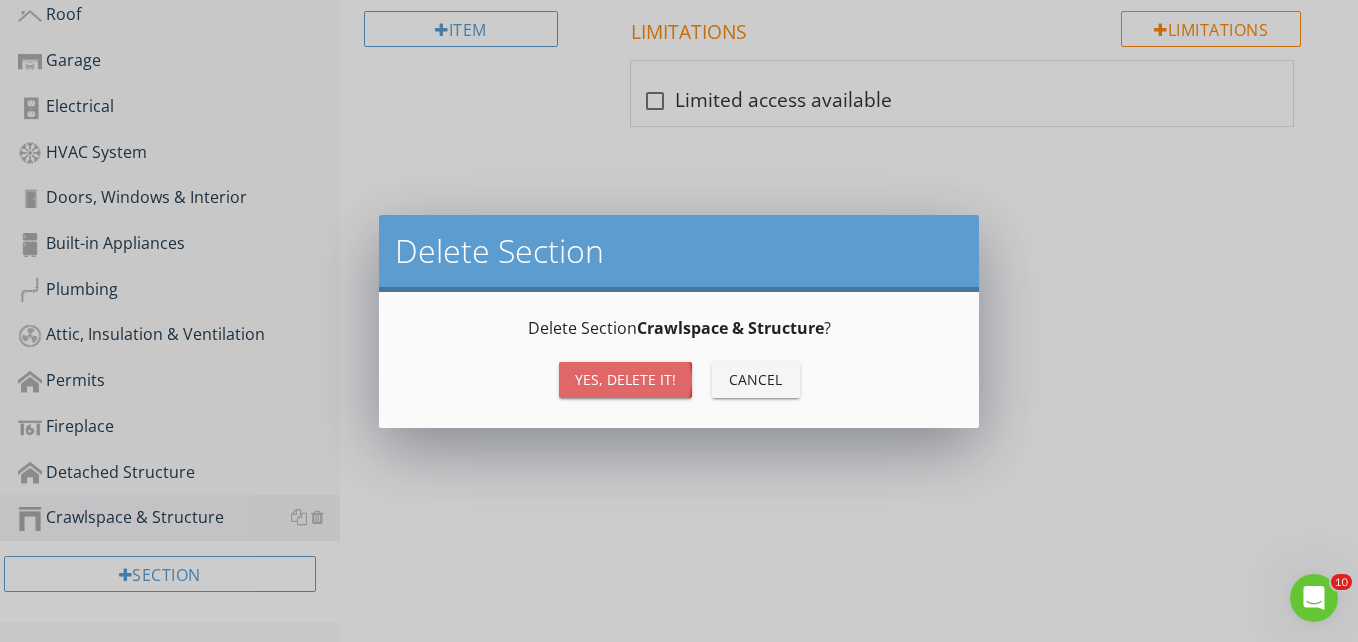 click on "Yes, Delete it!" at bounding box center (625, 379) 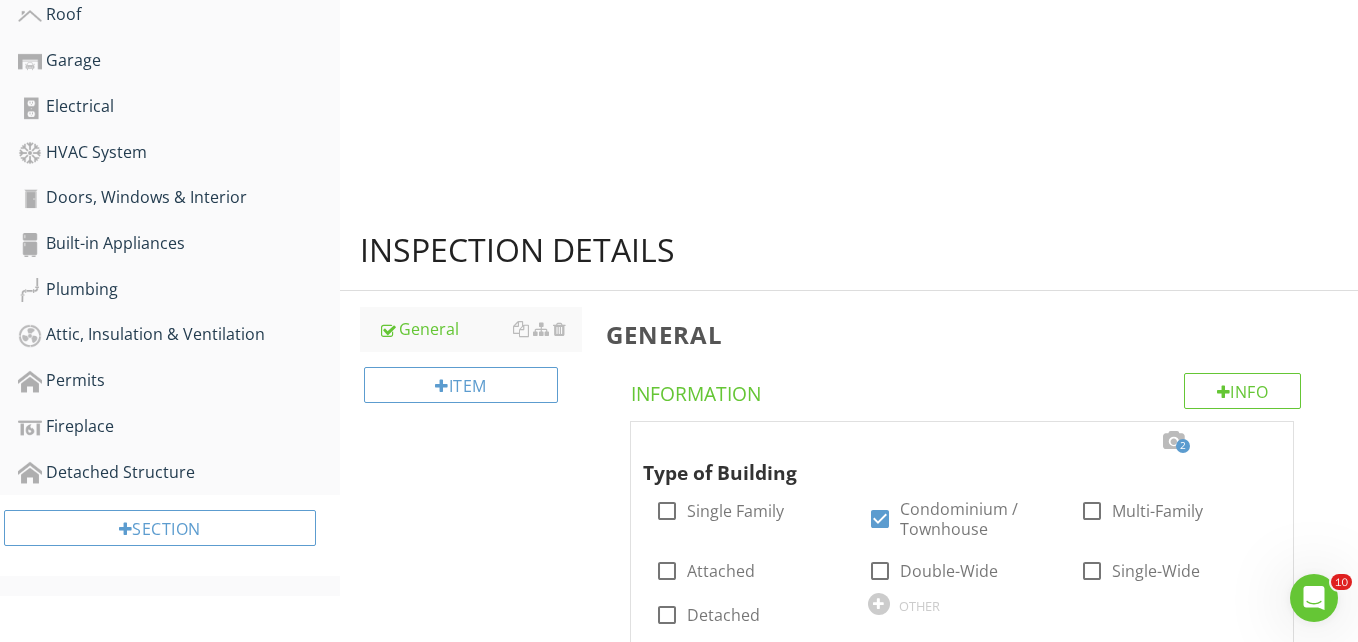 scroll, scrollTop: 546, scrollLeft: 0, axis: vertical 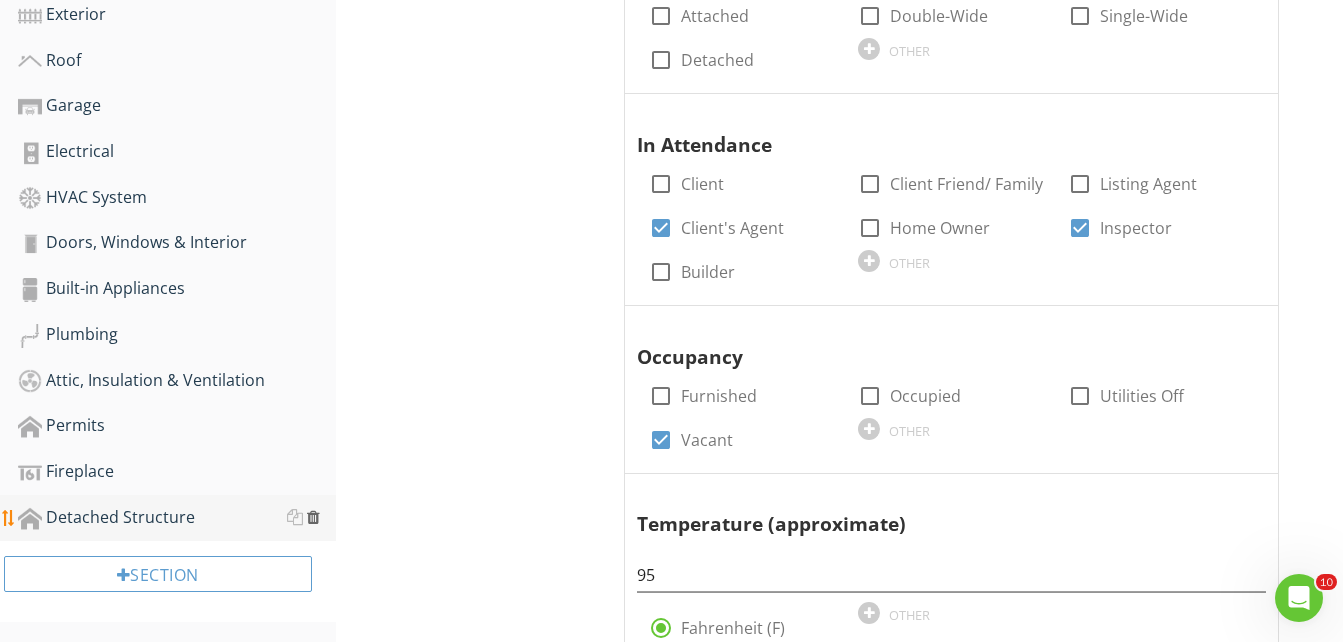click at bounding box center (313, 517) 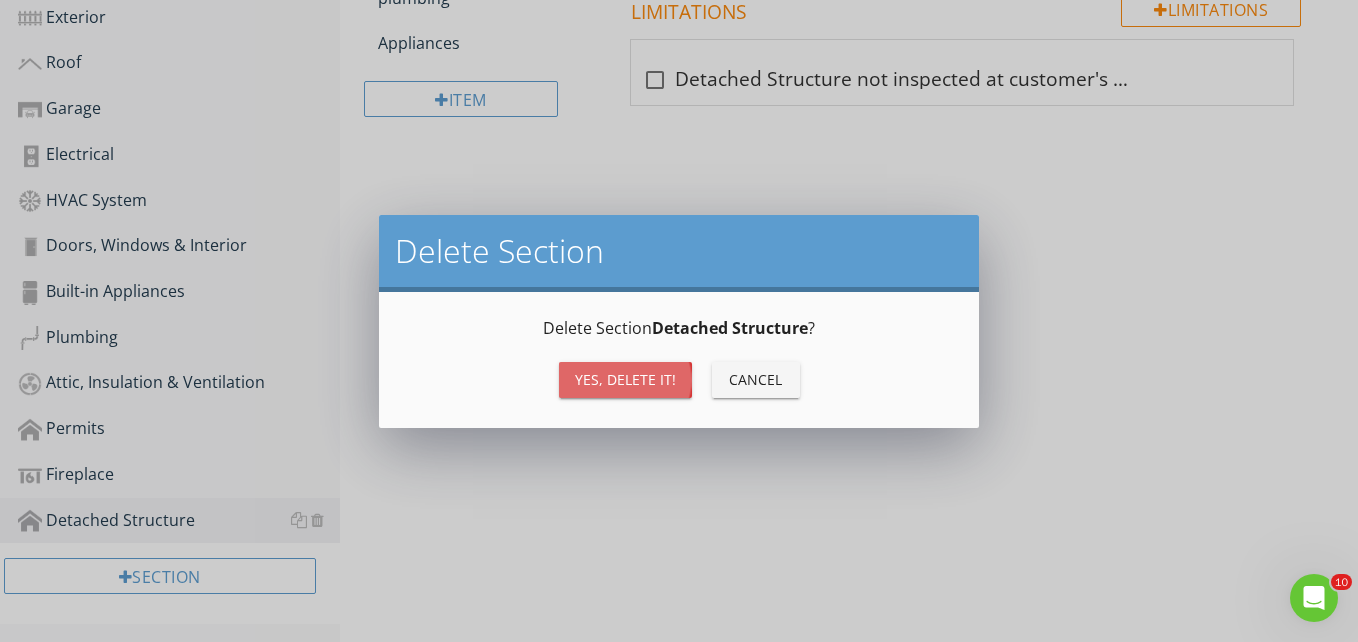 click on "Yes, Delete it!" at bounding box center (625, 379) 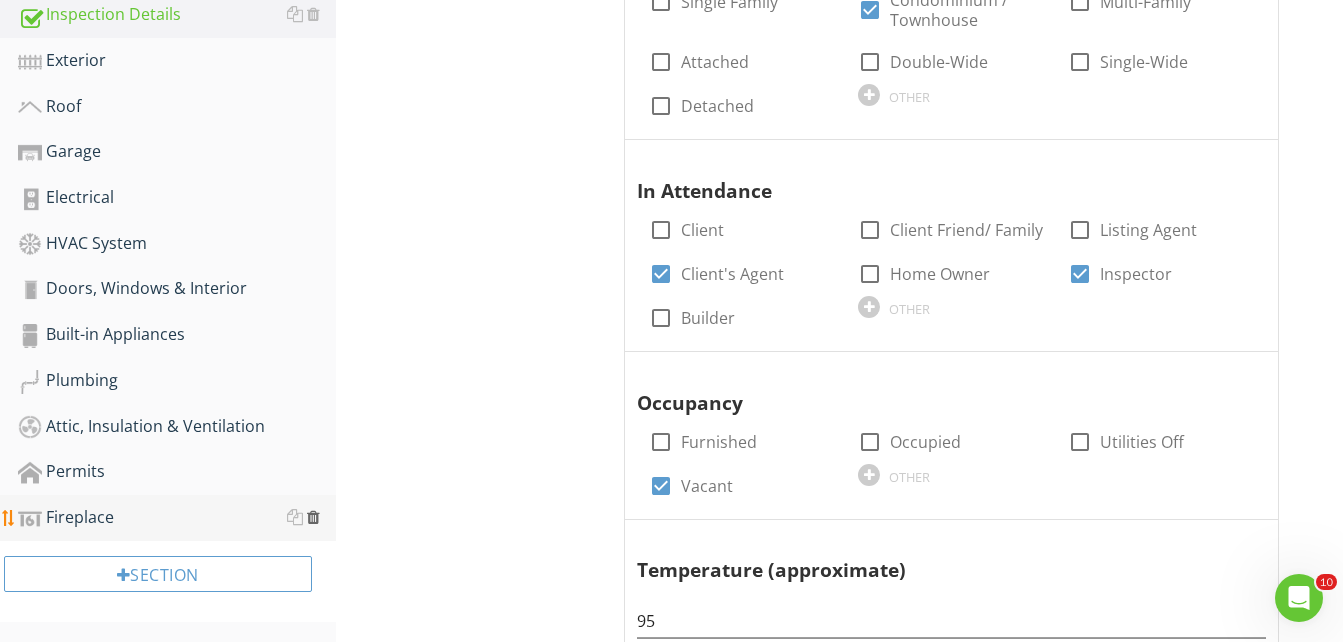click at bounding box center [313, 517] 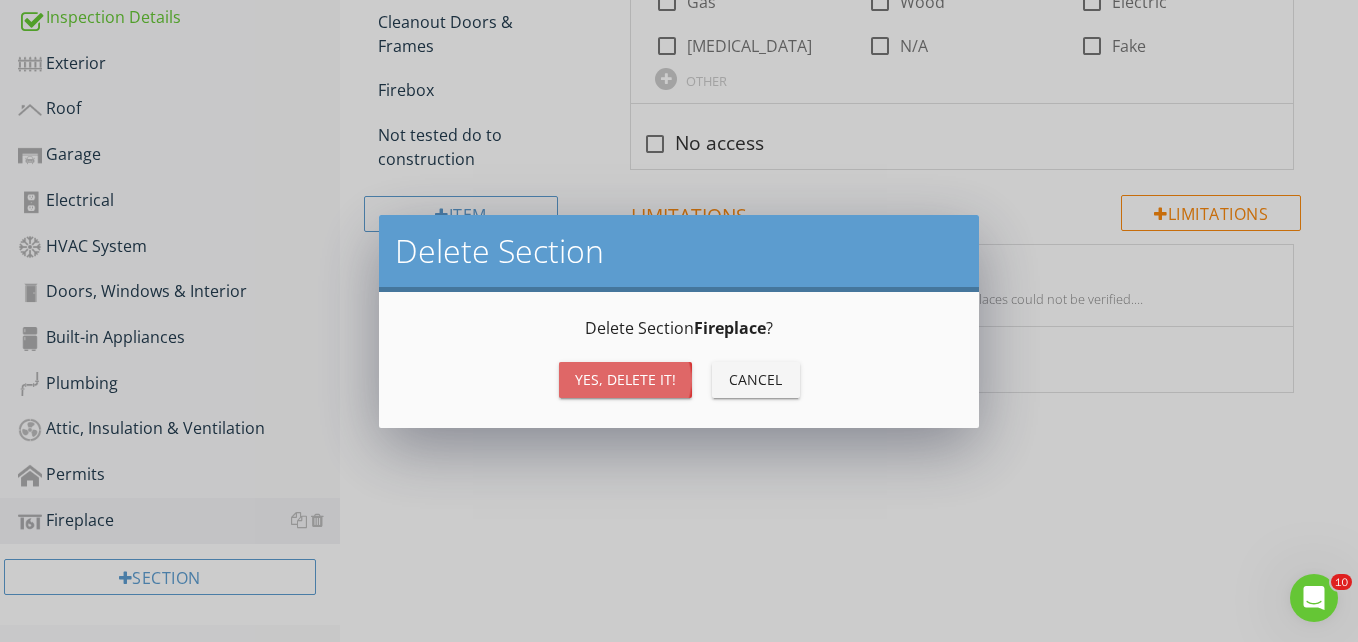 click on "Yes, Delete it!" at bounding box center (625, 379) 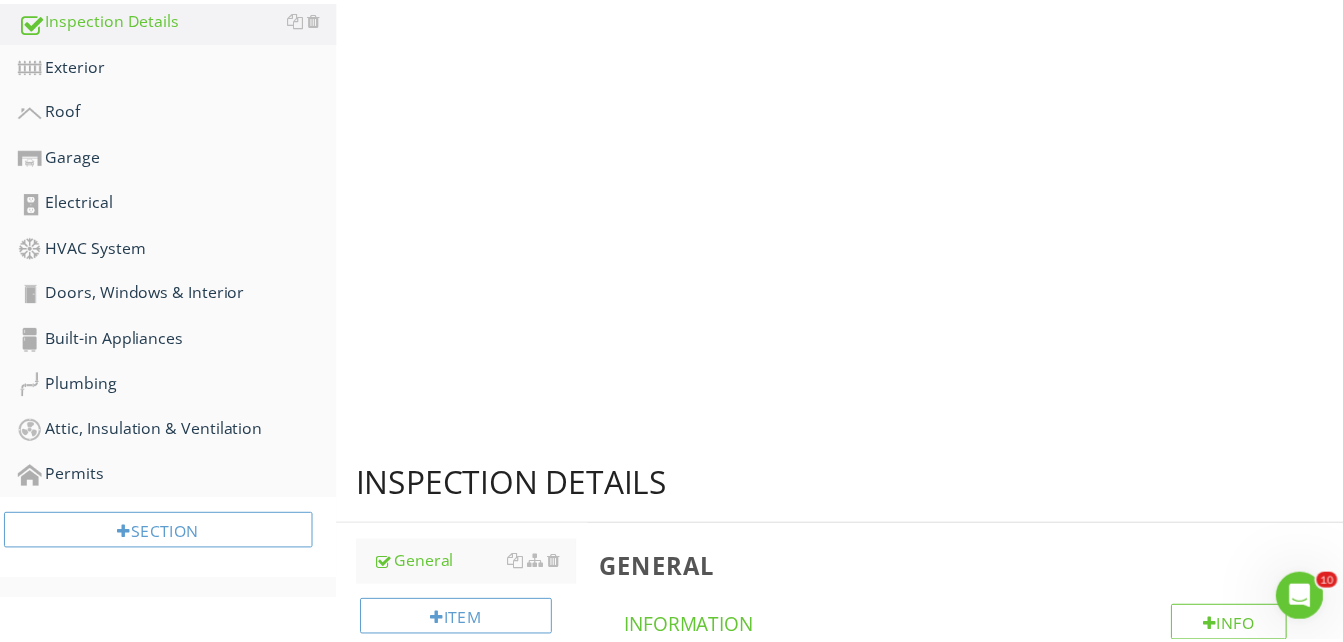 scroll, scrollTop: 454, scrollLeft: 0, axis: vertical 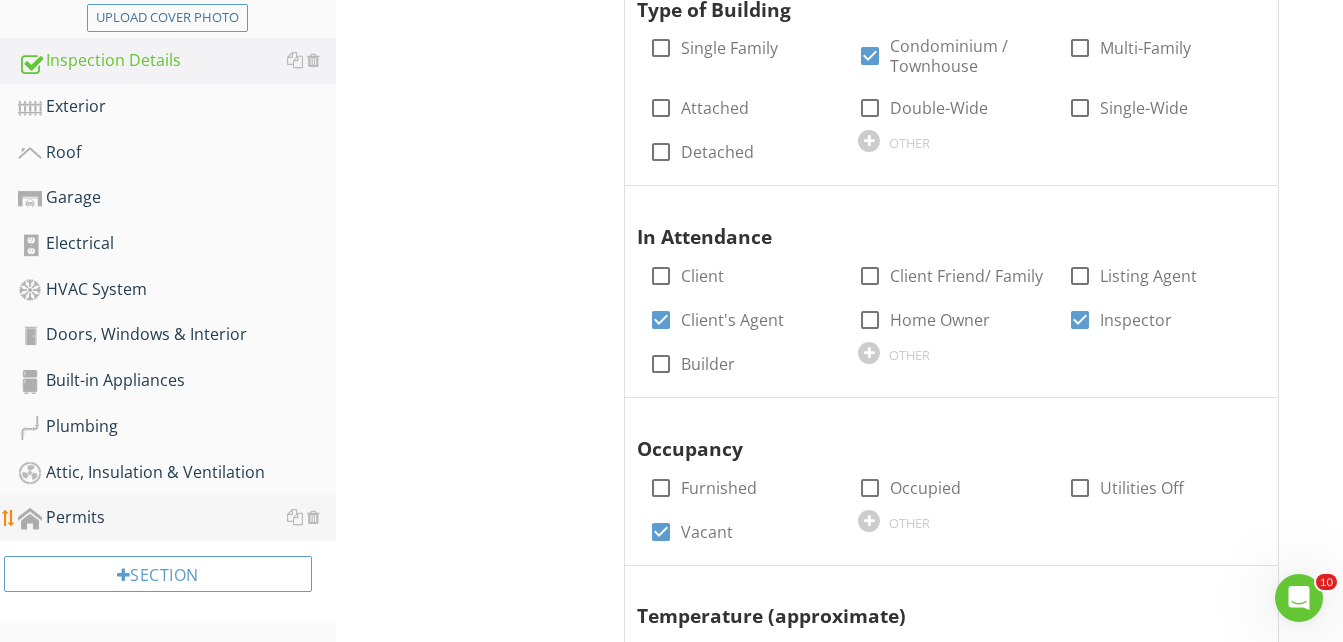 click on "Permits" at bounding box center [177, 518] 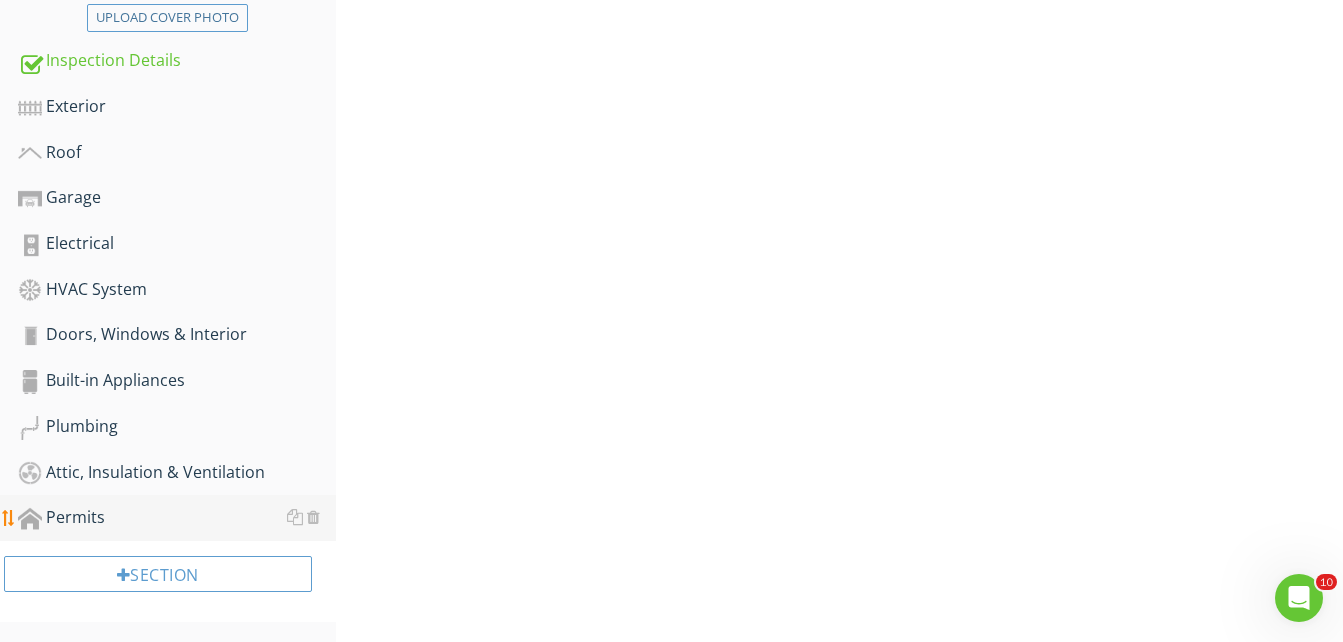 click on "Permits" at bounding box center (177, 518) 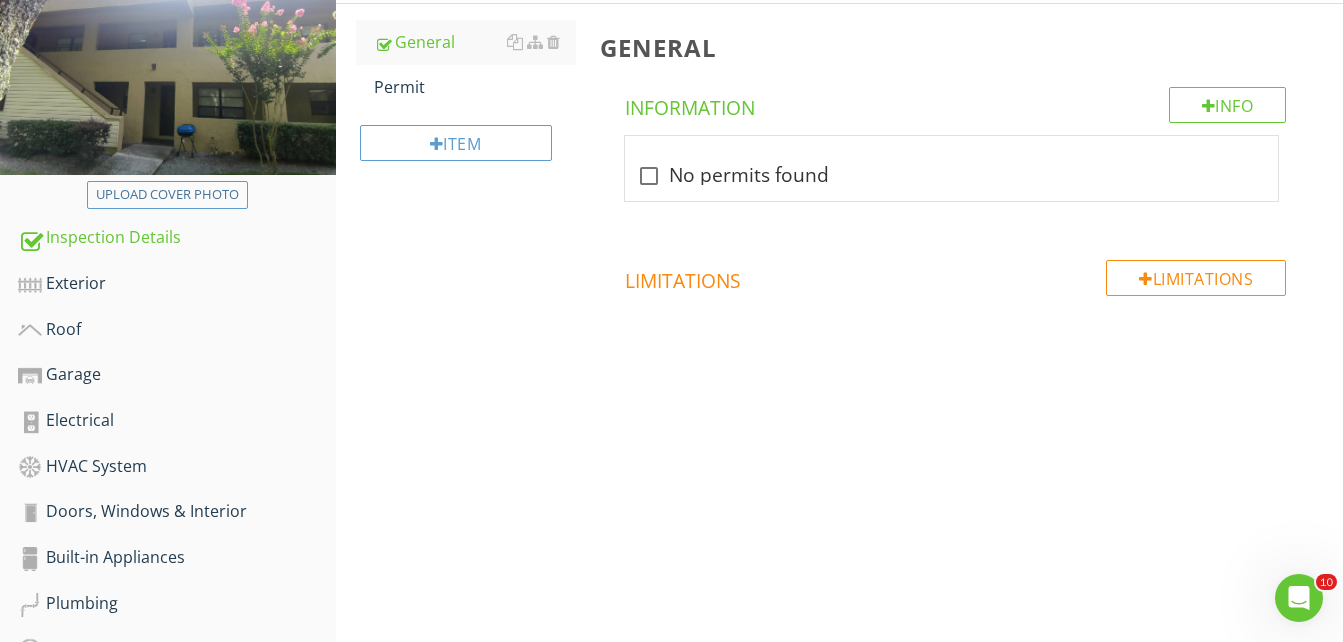scroll, scrollTop: 272, scrollLeft: 0, axis: vertical 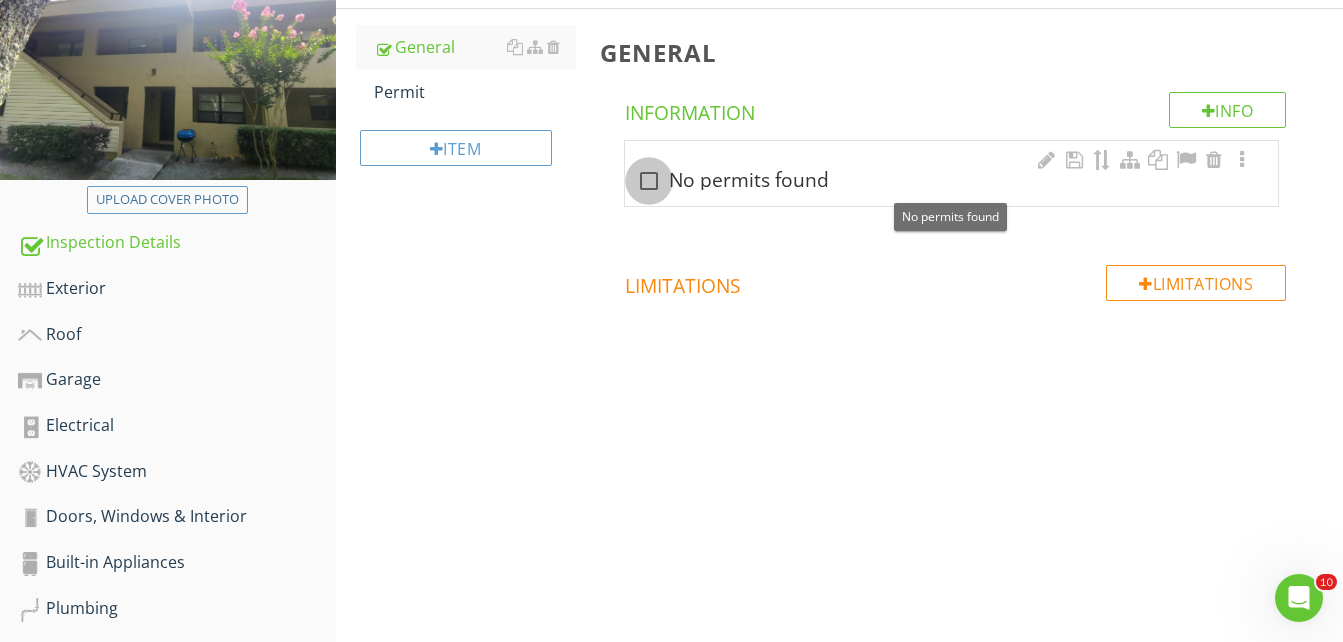 click at bounding box center (649, 181) 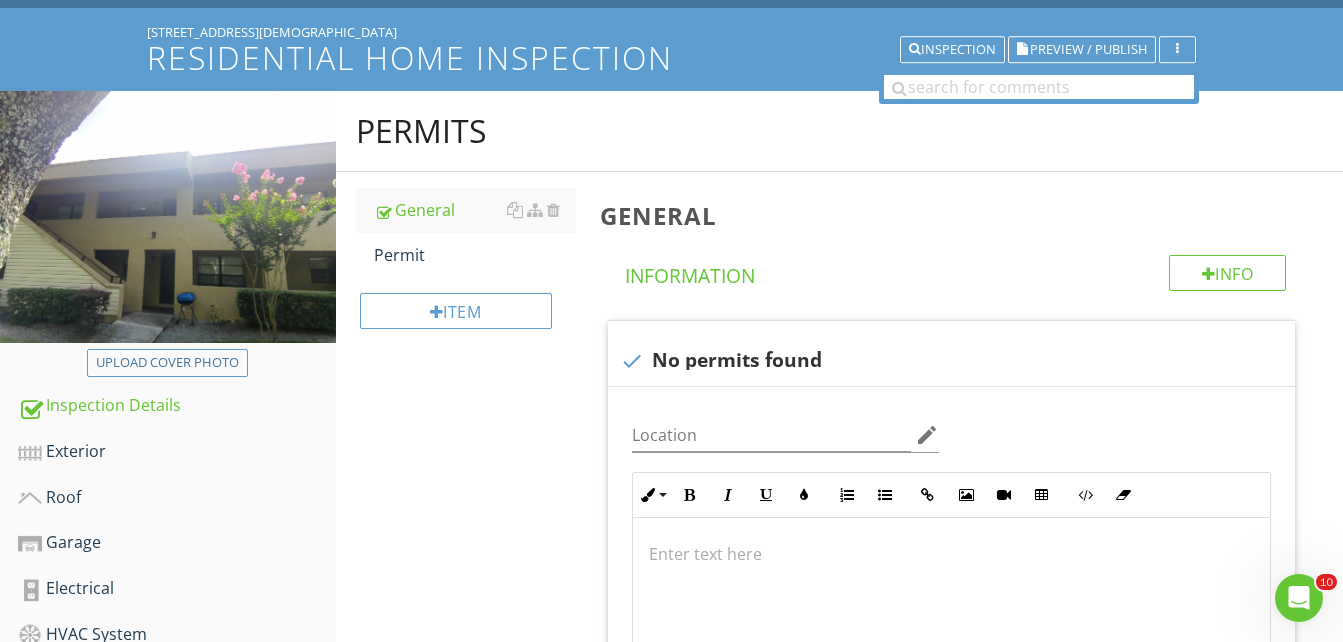 scroll, scrollTop: 93, scrollLeft: 0, axis: vertical 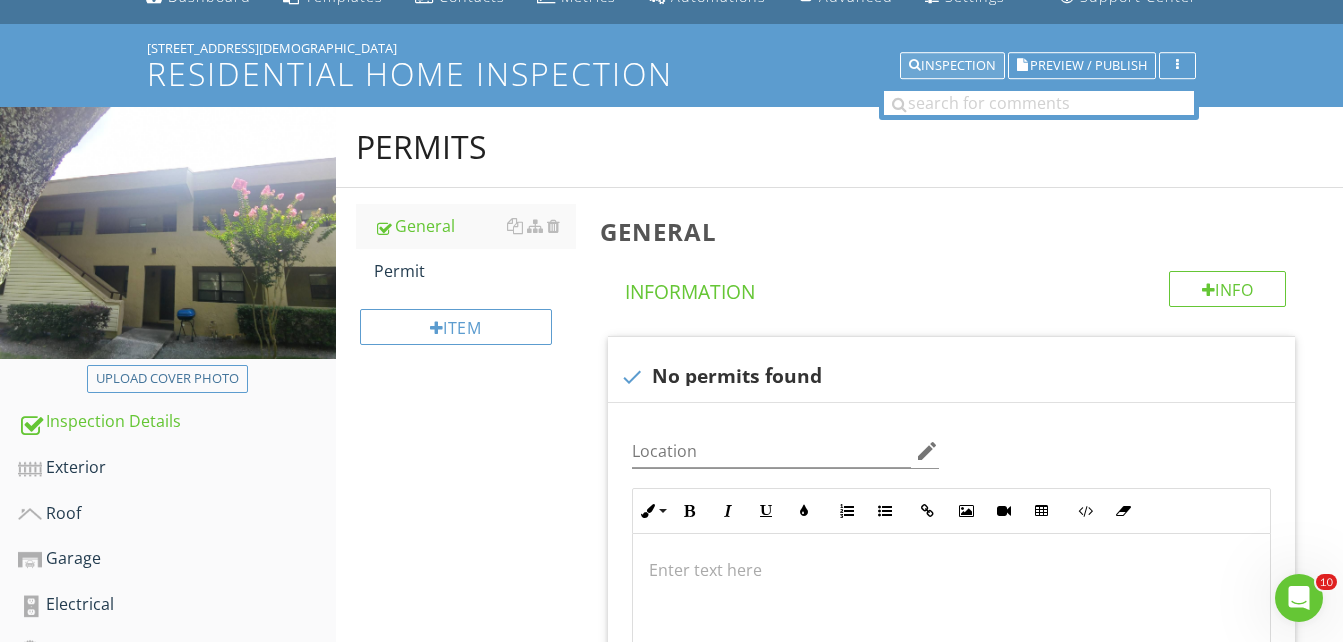 click on "Inspection" at bounding box center (952, 66) 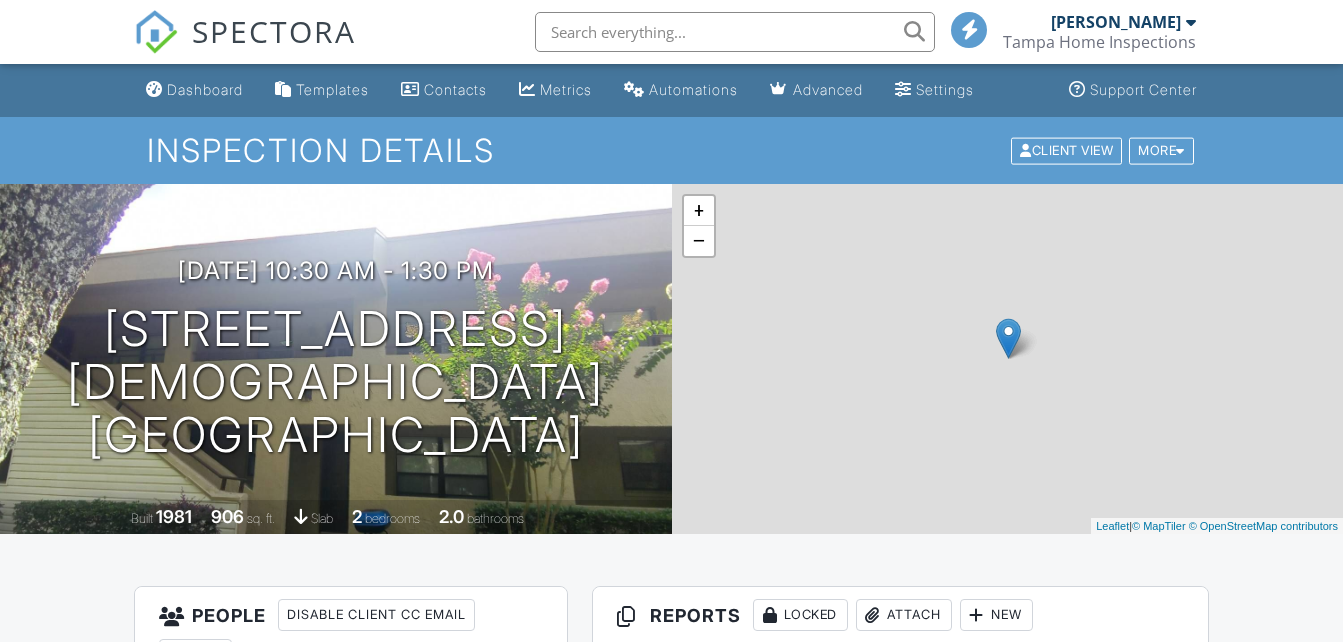 scroll, scrollTop: 0, scrollLeft: 0, axis: both 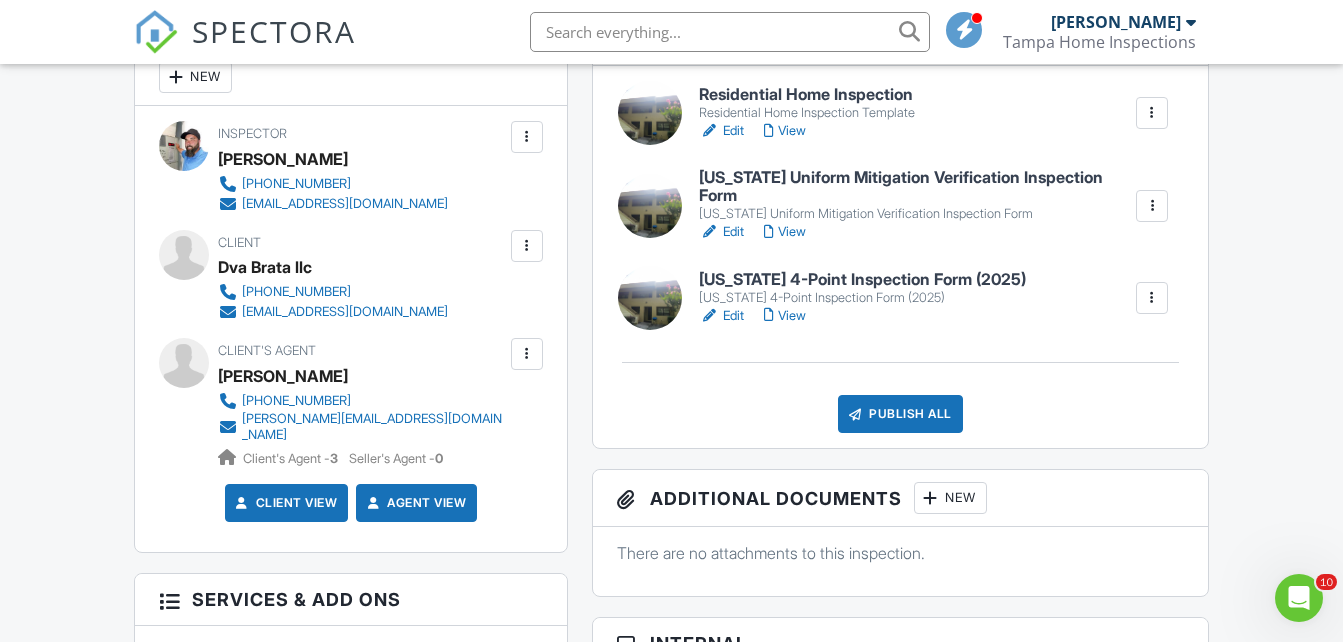 click on "Edit" at bounding box center (721, 316) 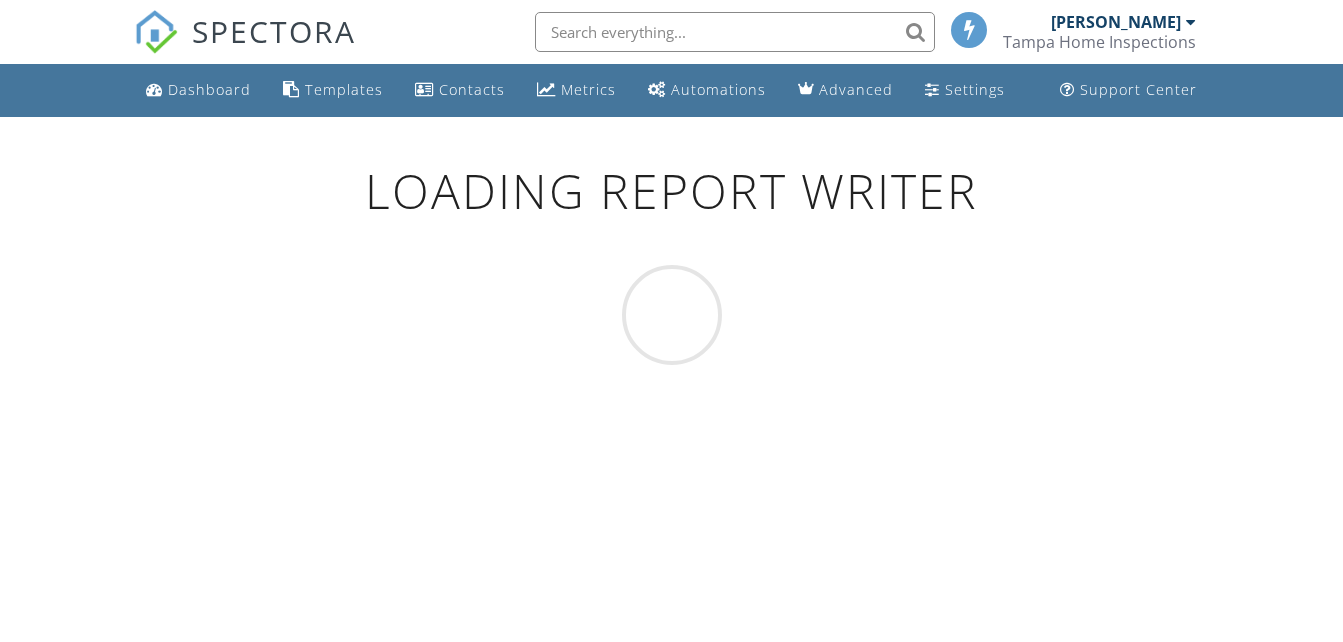 scroll, scrollTop: 0, scrollLeft: 0, axis: both 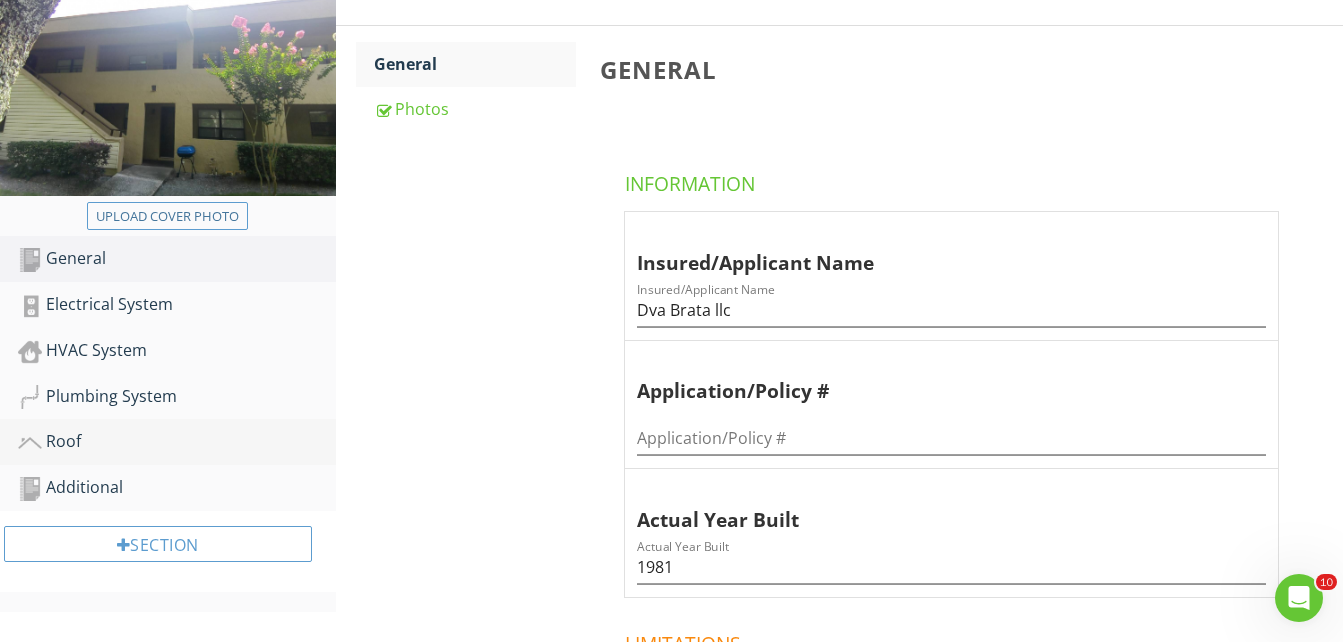 click on "Roof" at bounding box center [177, 442] 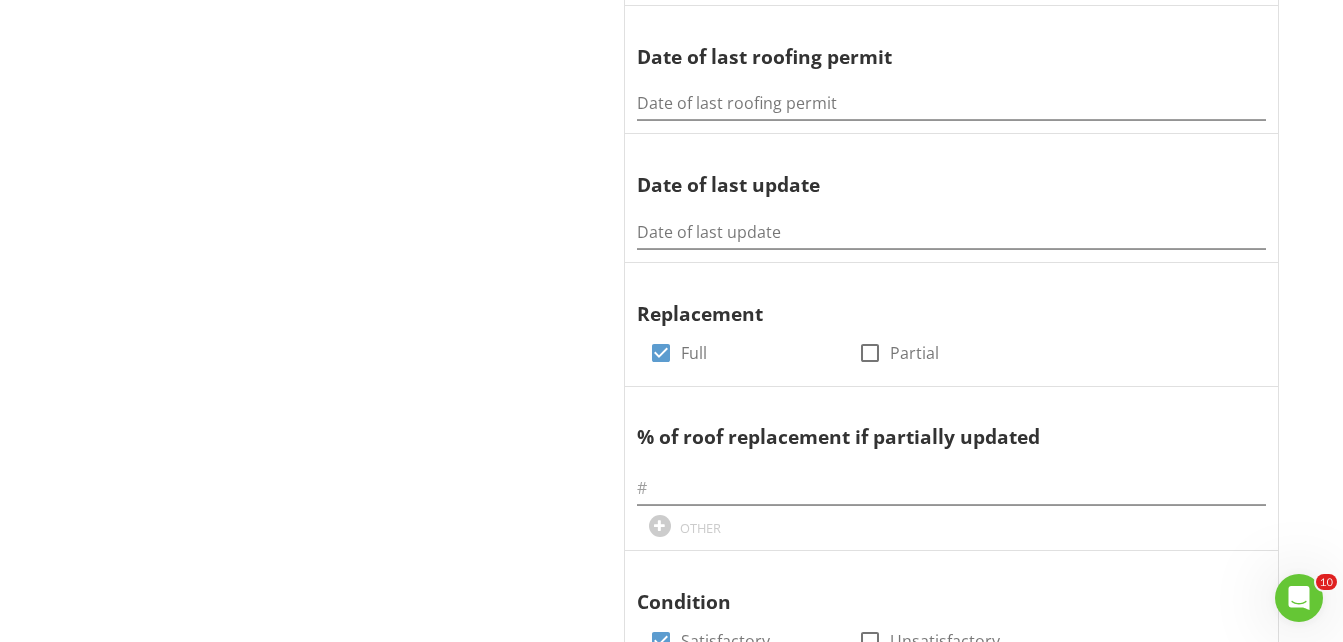 scroll, scrollTop: 1137, scrollLeft: 0, axis: vertical 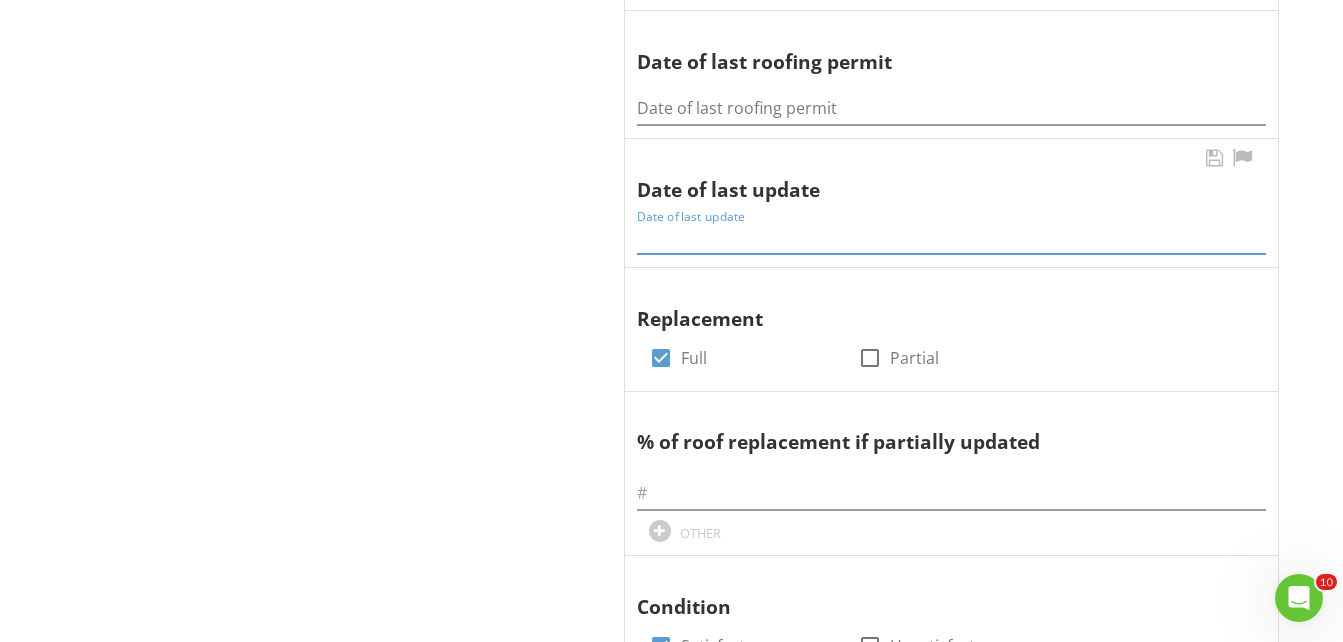 click at bounding box center (951, 237) 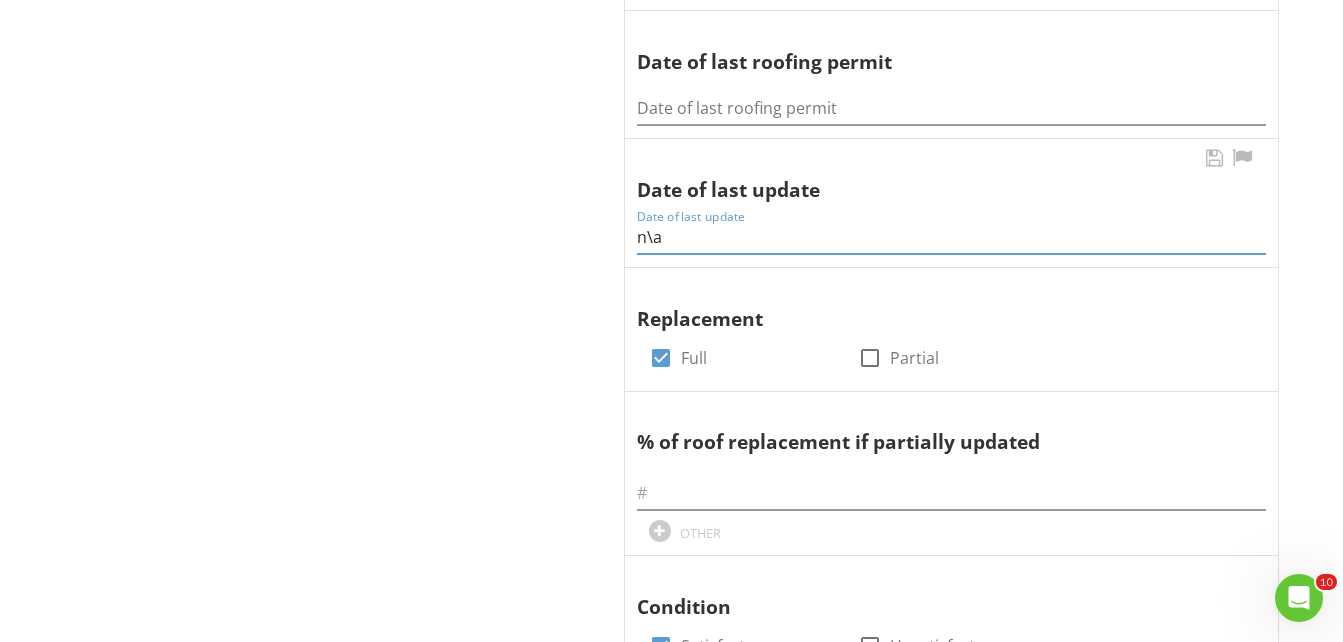 drag, startPoint x: 670, startPoint y: 192, endPoint x: 627, endPoint y: 192, distance: 43 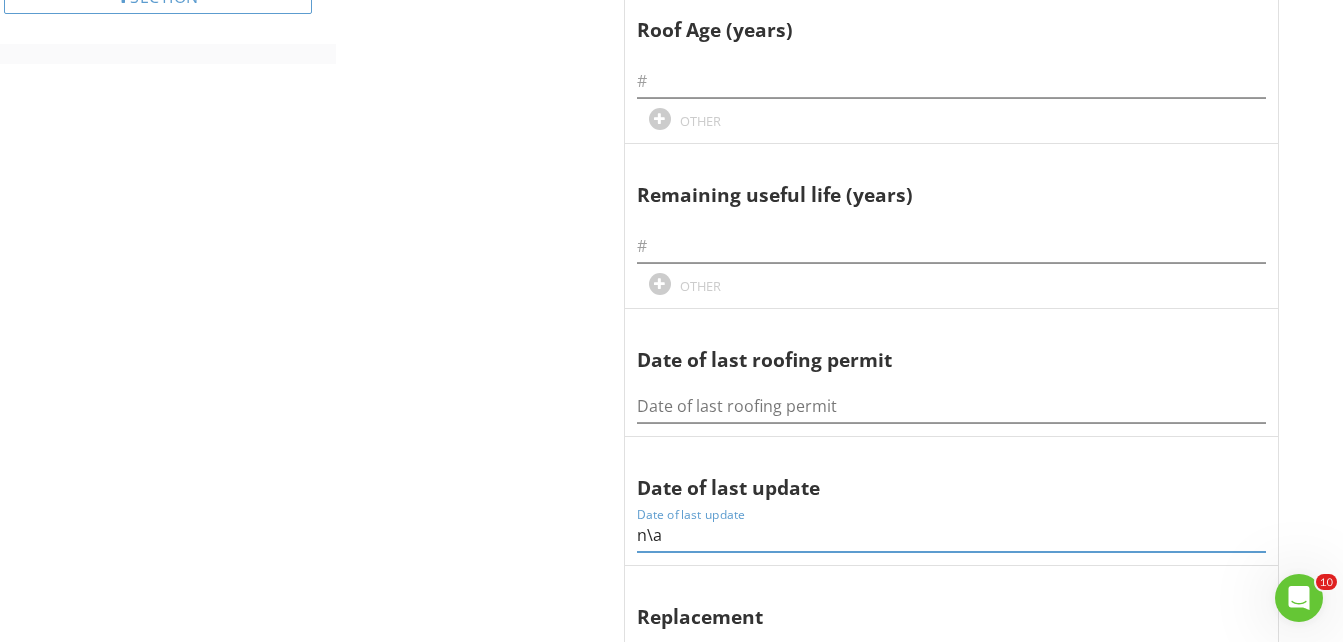 scroll, scrollTop: 815, scrollLeft: 0, axis: vertical 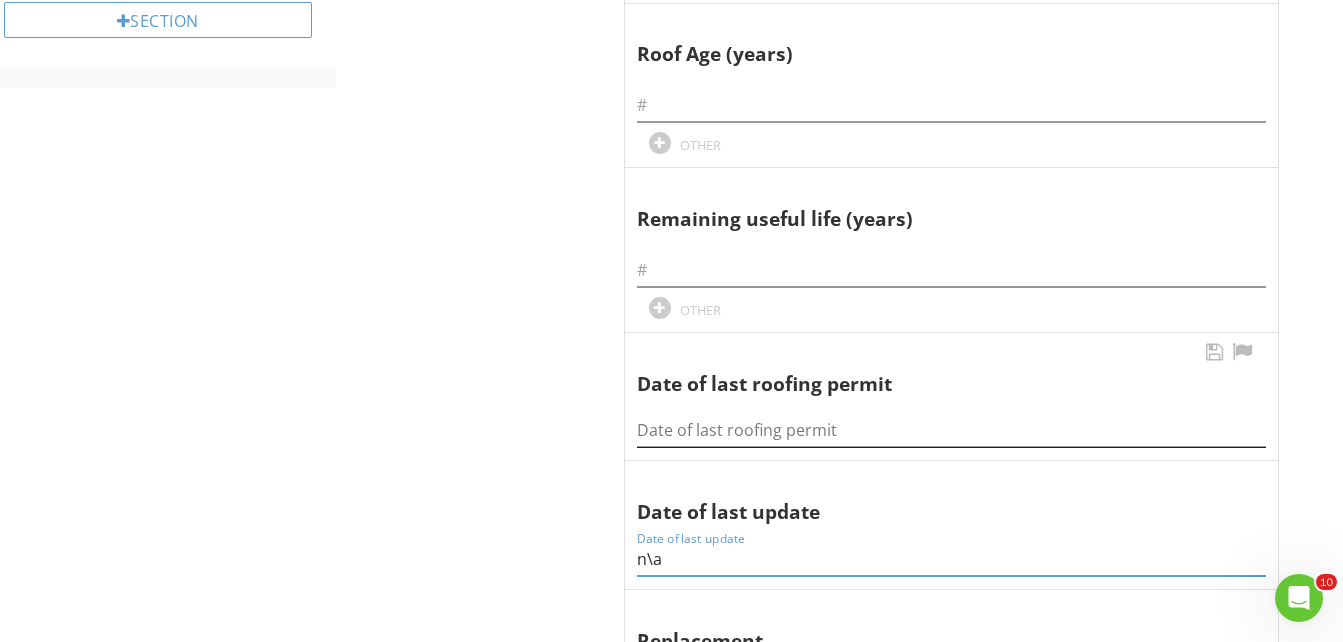 type on "n\a" 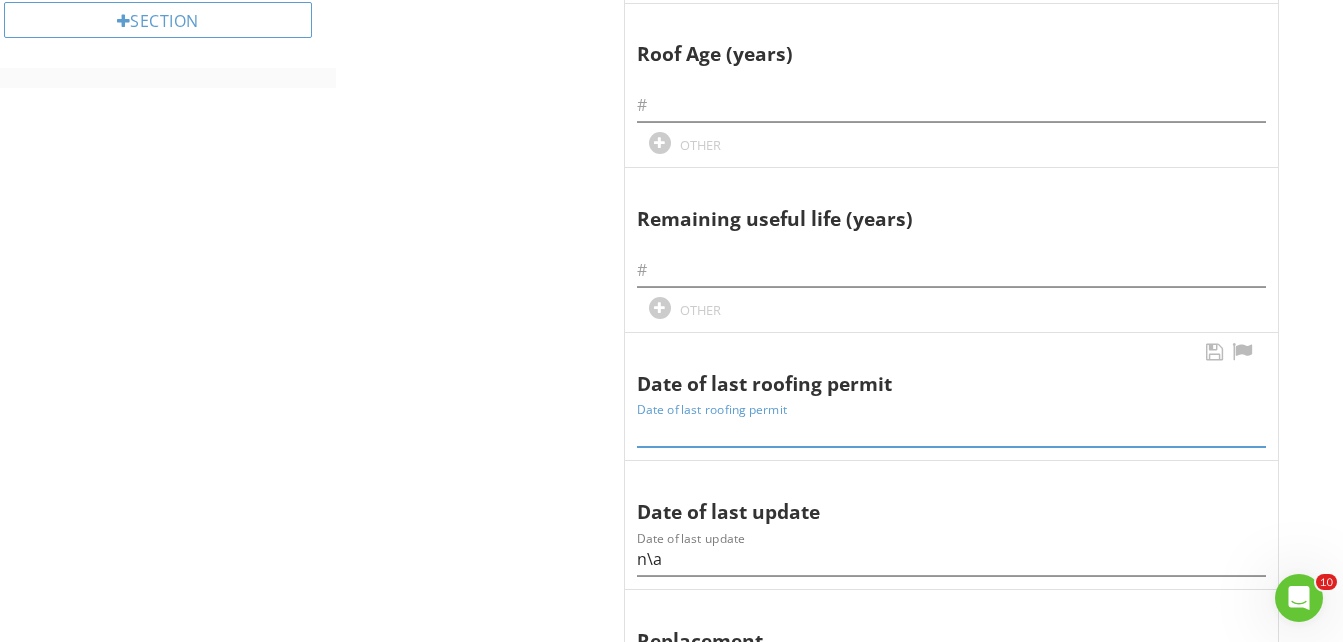 paste on "n\a" 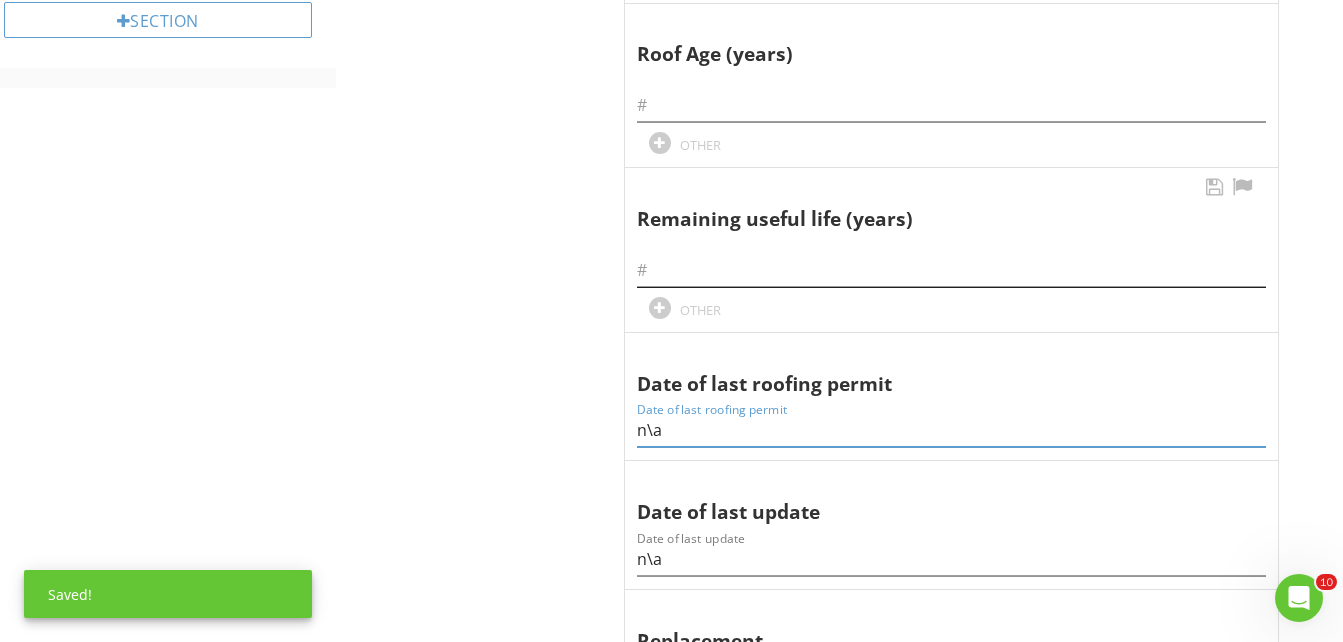 type on "n\a" 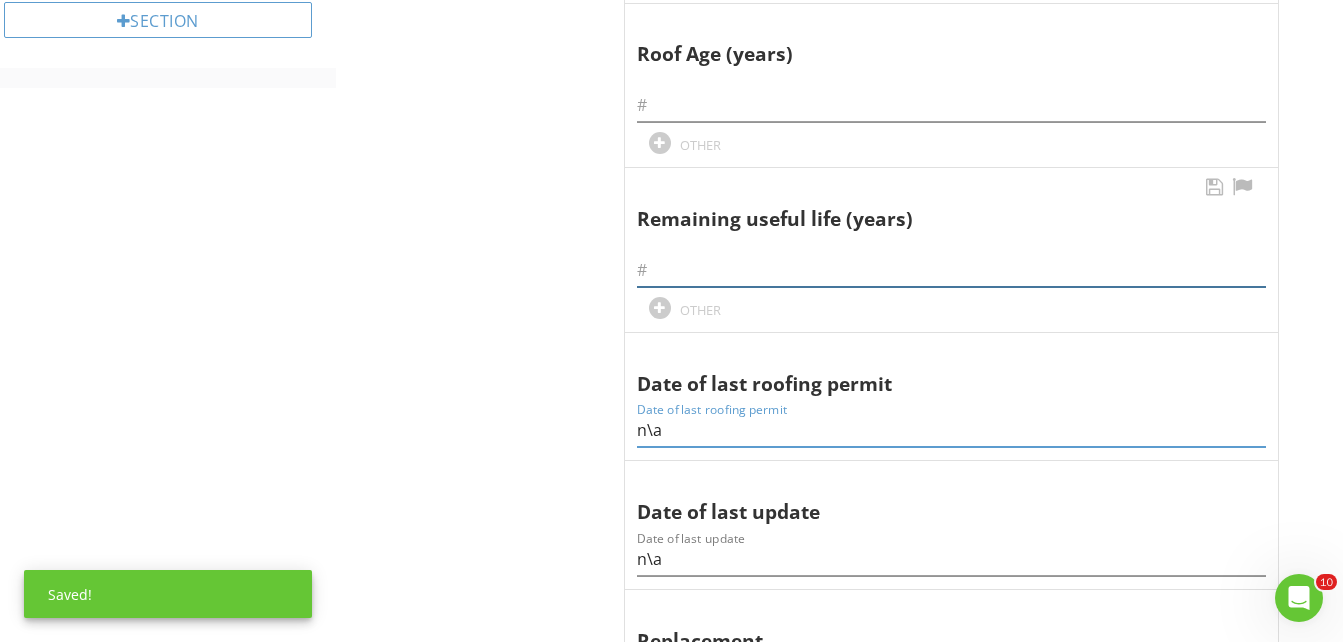 click at bounding box center [951, 270] 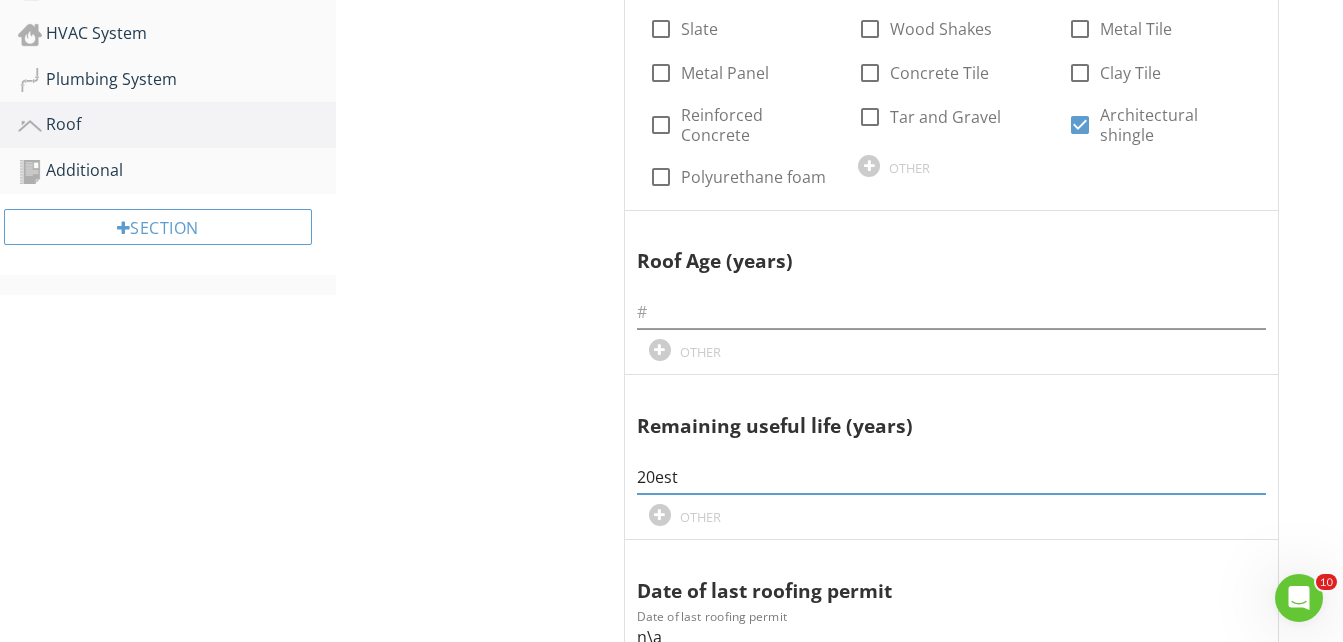 scroll, scrollTop: 589, scrollLeft: 0, axis: vertical 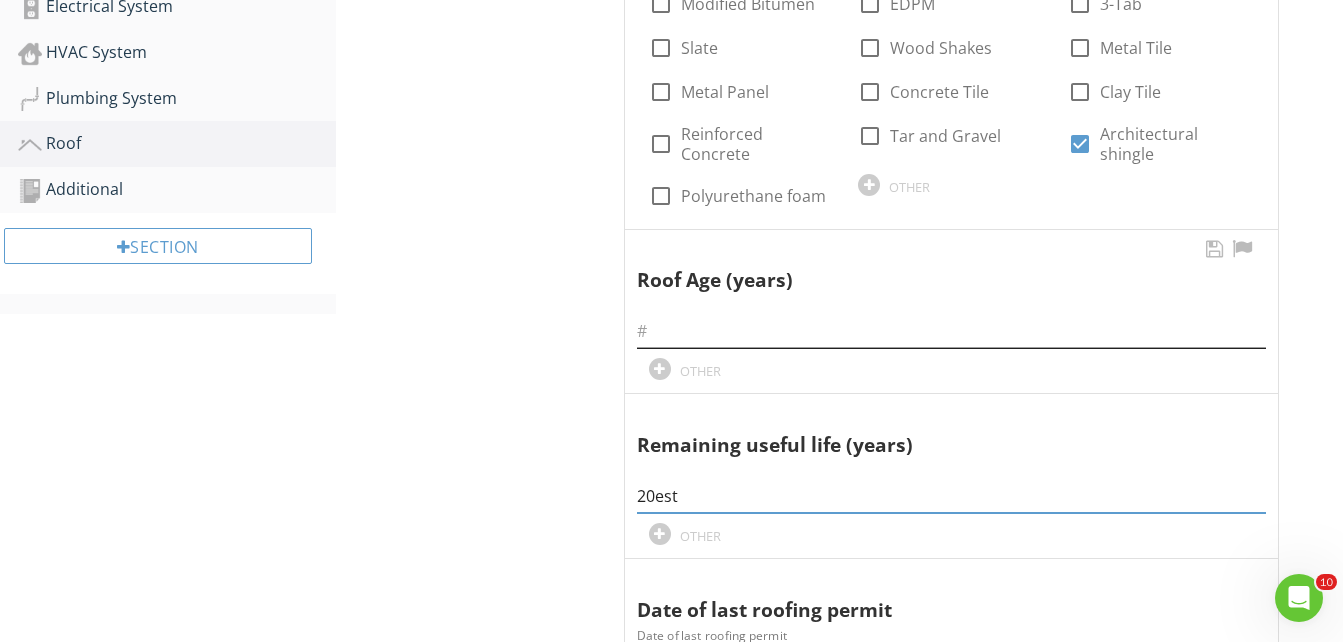 type on "20est" 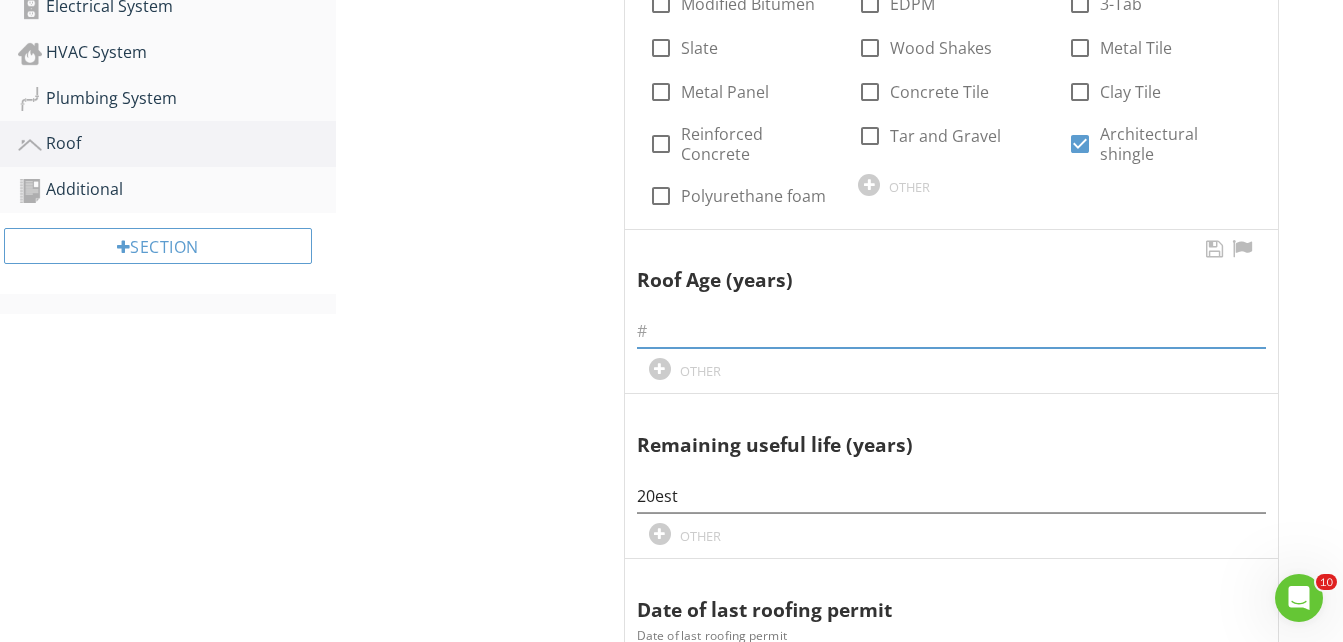 click at bounding box center (951, 331) 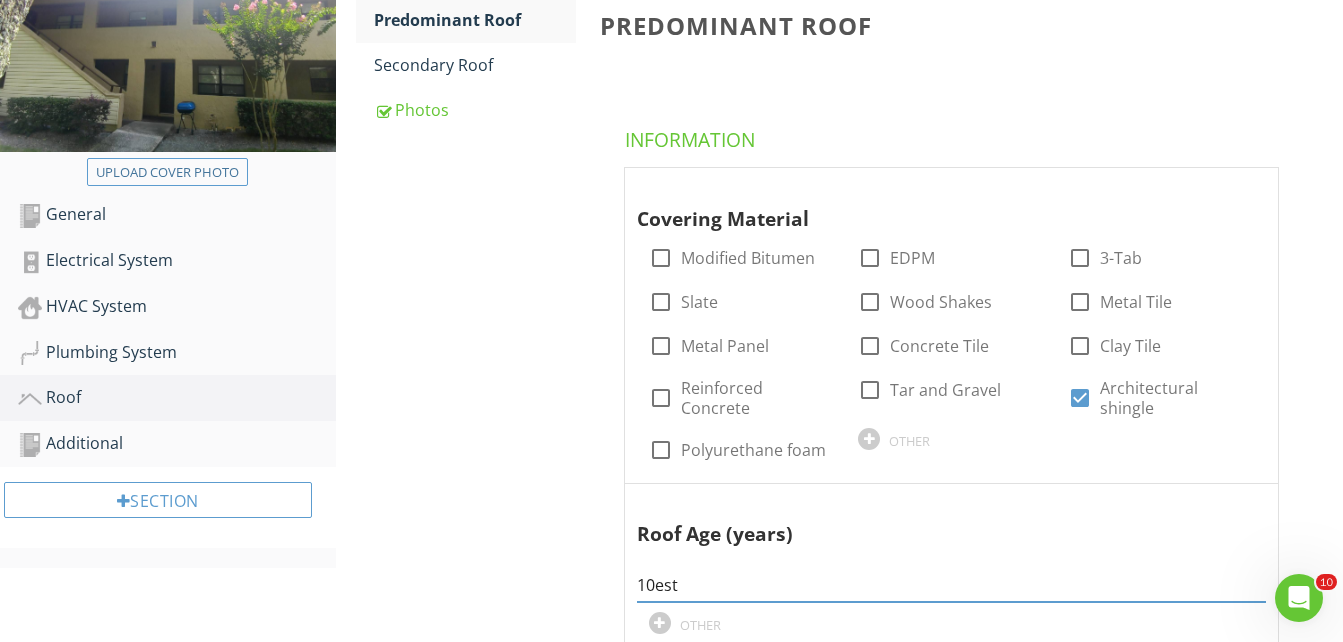 scroll, scrollTop: 282, scrollLeft: 0, axis: vertical 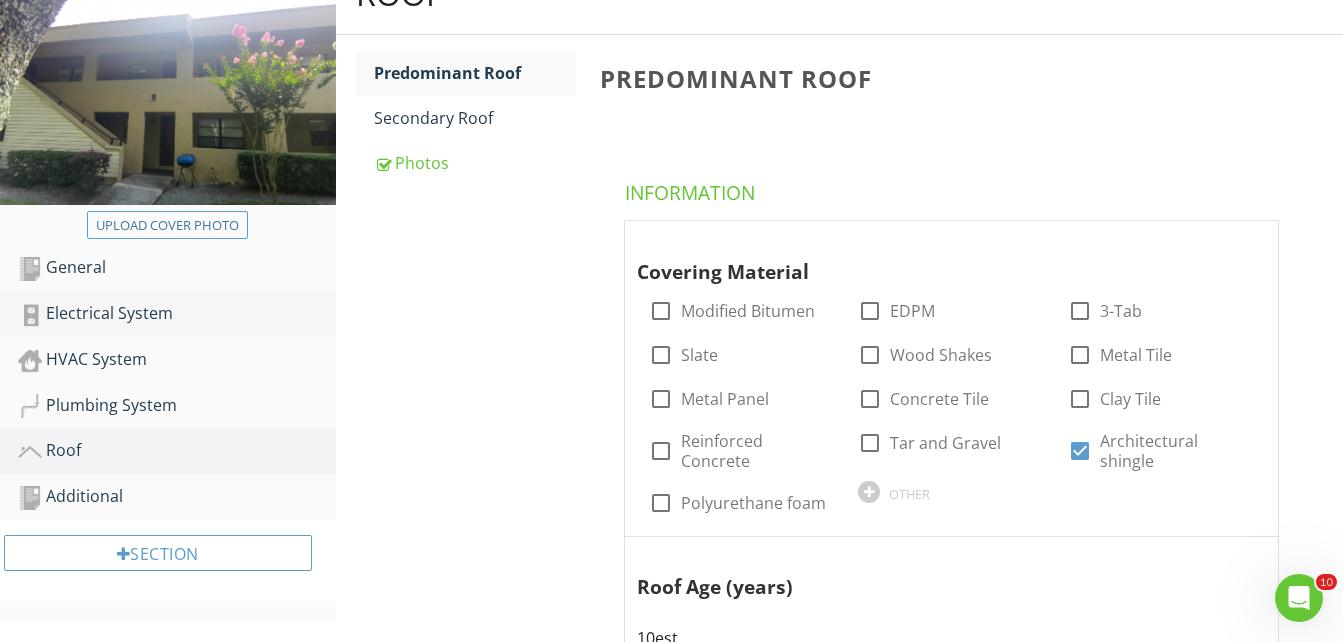 type on "10est" 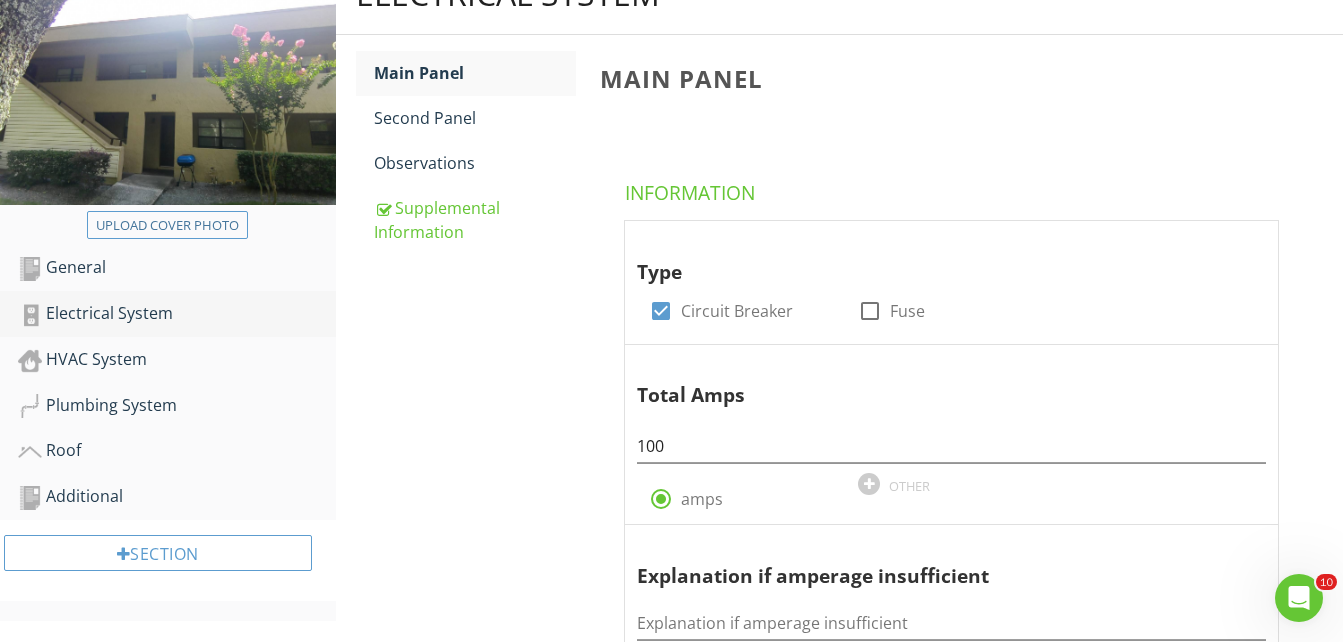 click on "Electrical System" at bounding box center (177, 314) 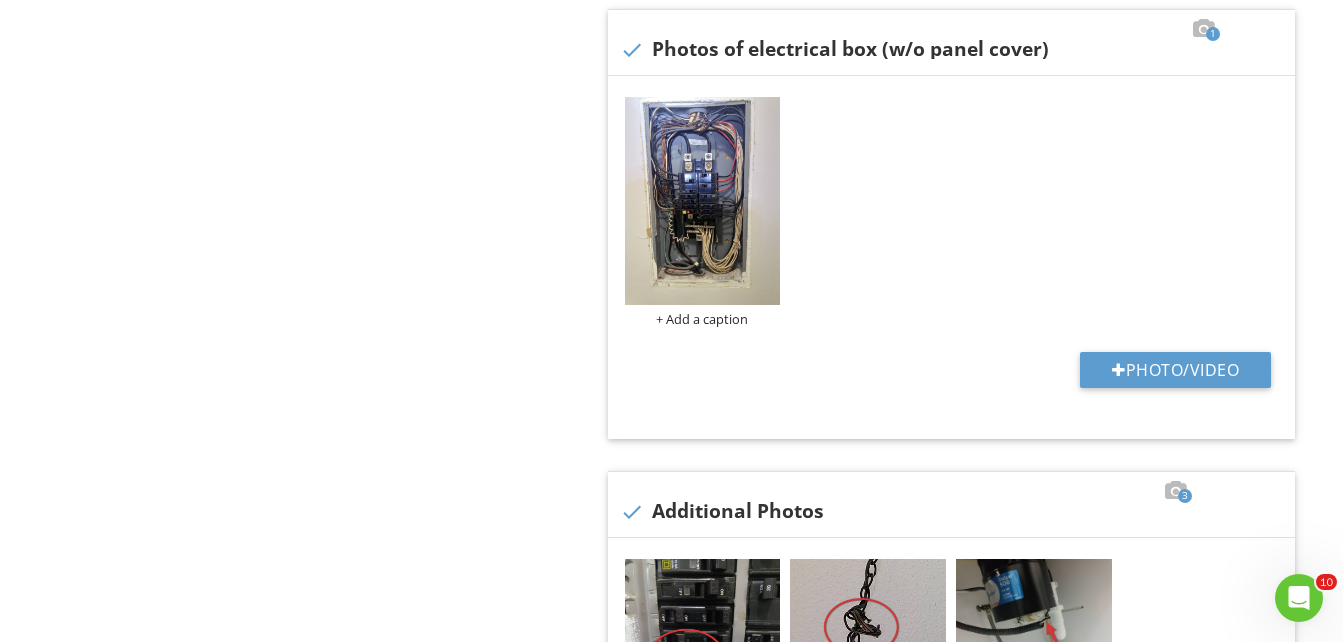 scroll, scrollTop: 2157, scrollLeft: 0, axis: vertical 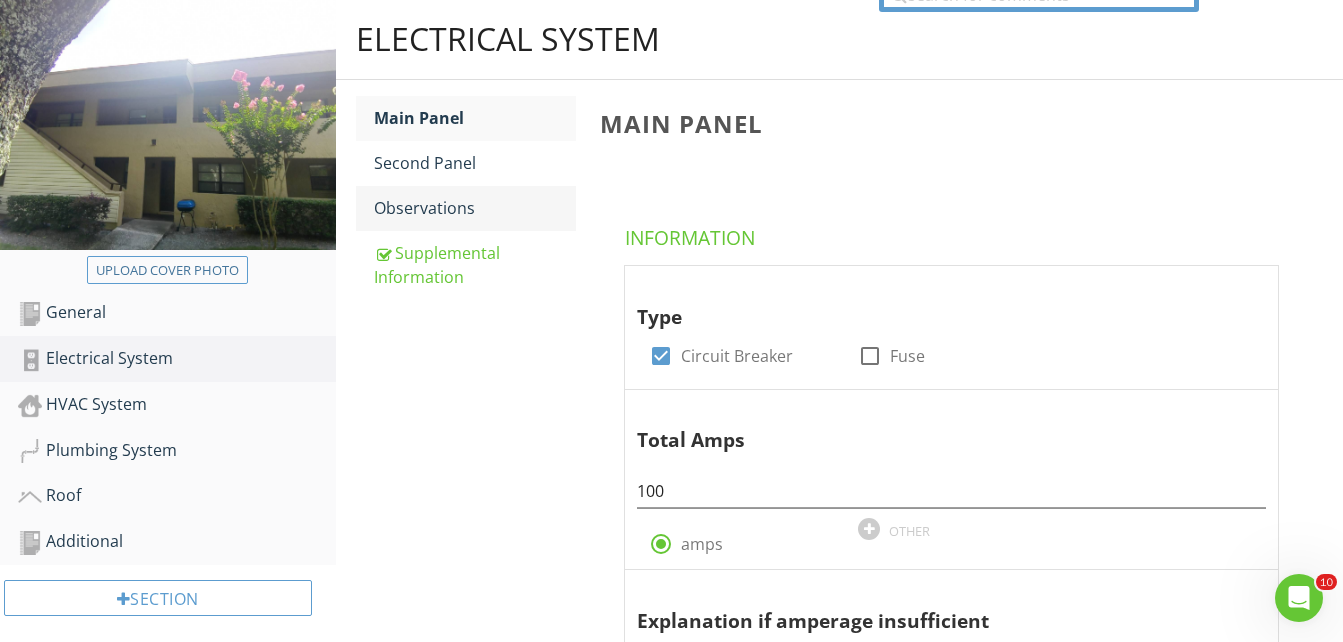 click on "Observations" at bounding box center [475, 208] 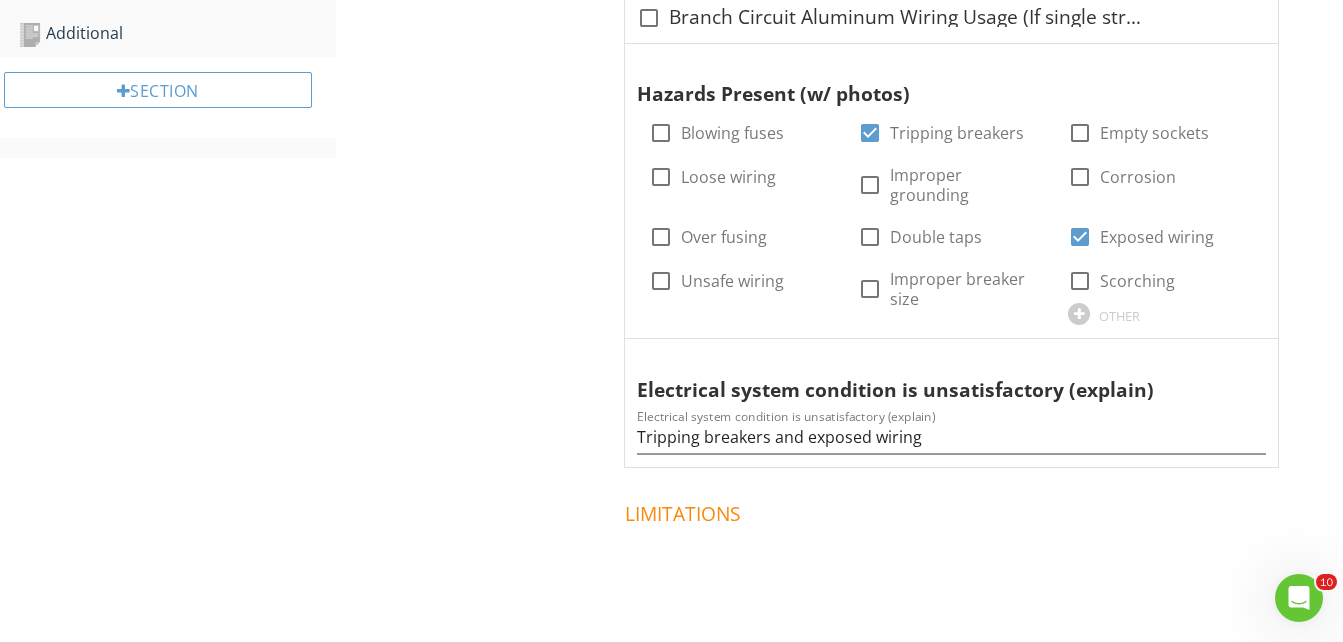 scroll, scrollTop: 761, scrollLeft: 0, axis: vertical 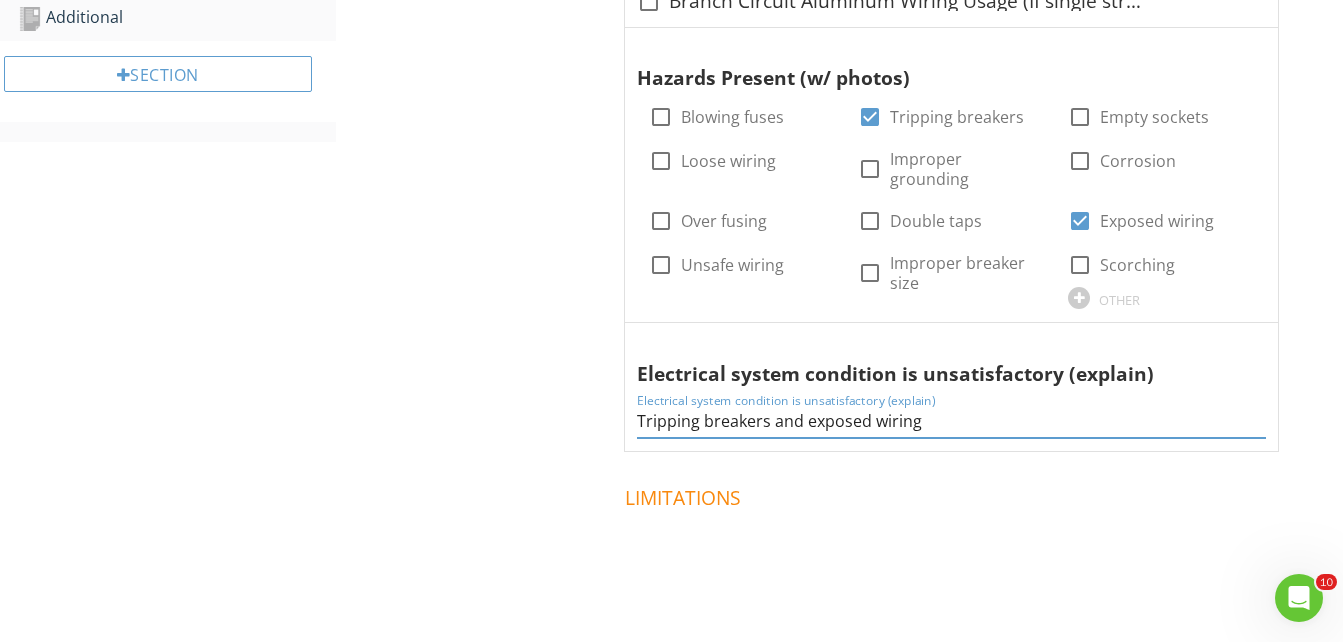 drag, startPoint x: 935, startPoint y: 373, endPoint x: 625, endPoint y: 416, distance: 312.96805 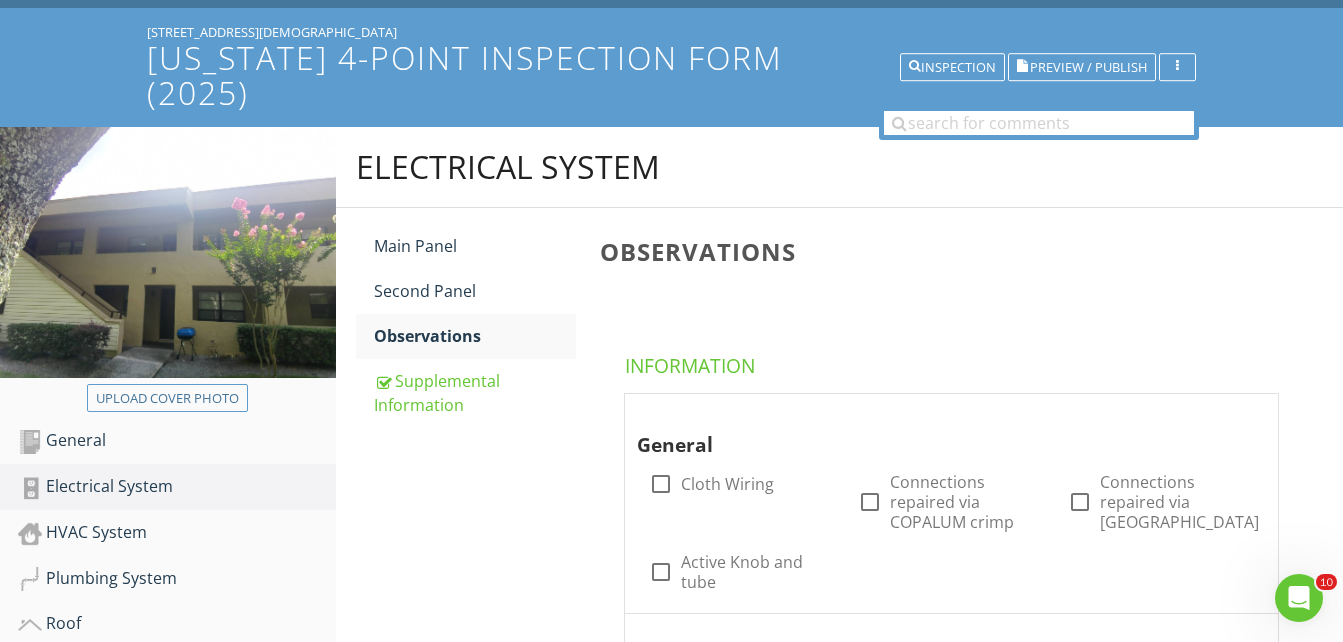 scroll, scrollTop: 112, scrollLeft: 0, axis: vertical 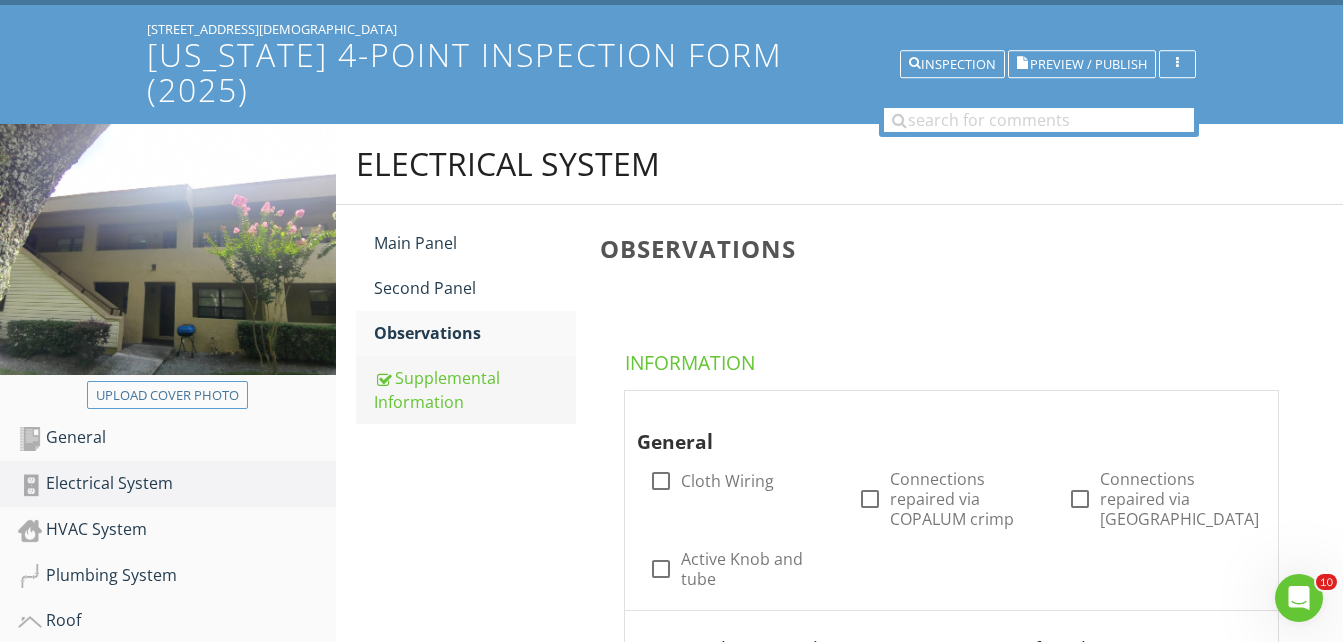 click on "Supplemental Information" at bounding box center (475, 390) 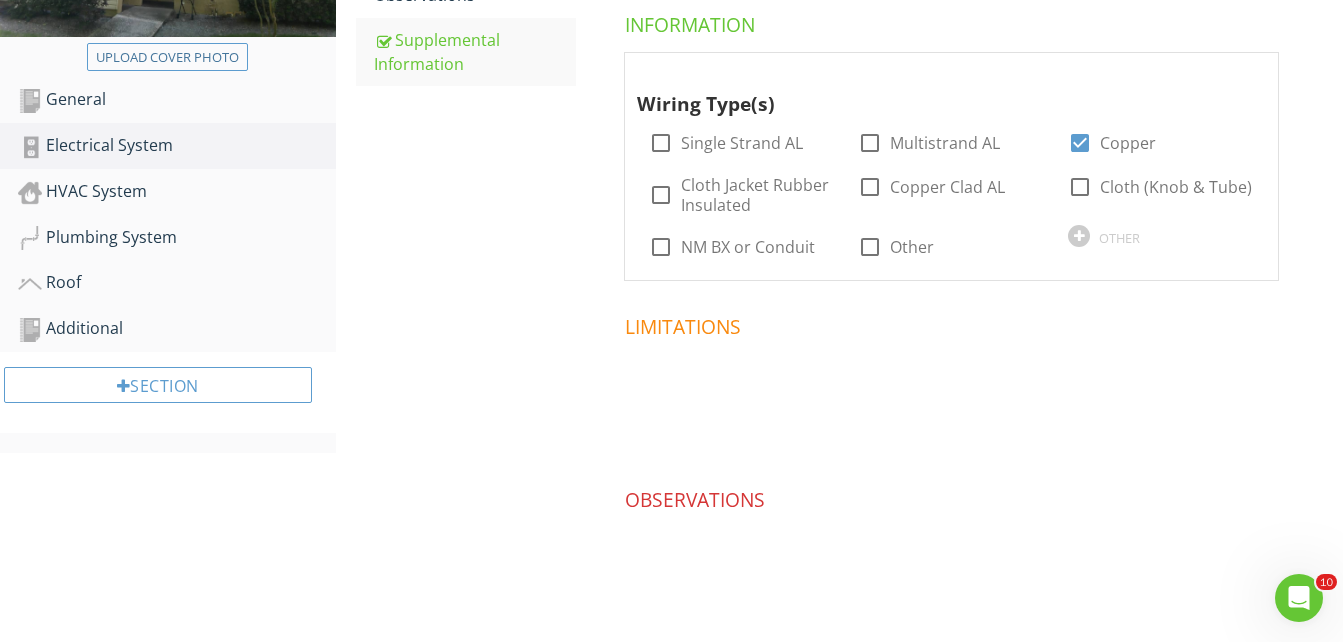 scroll, scrollTop: 112, scrollLeft: 0, axis: vertical 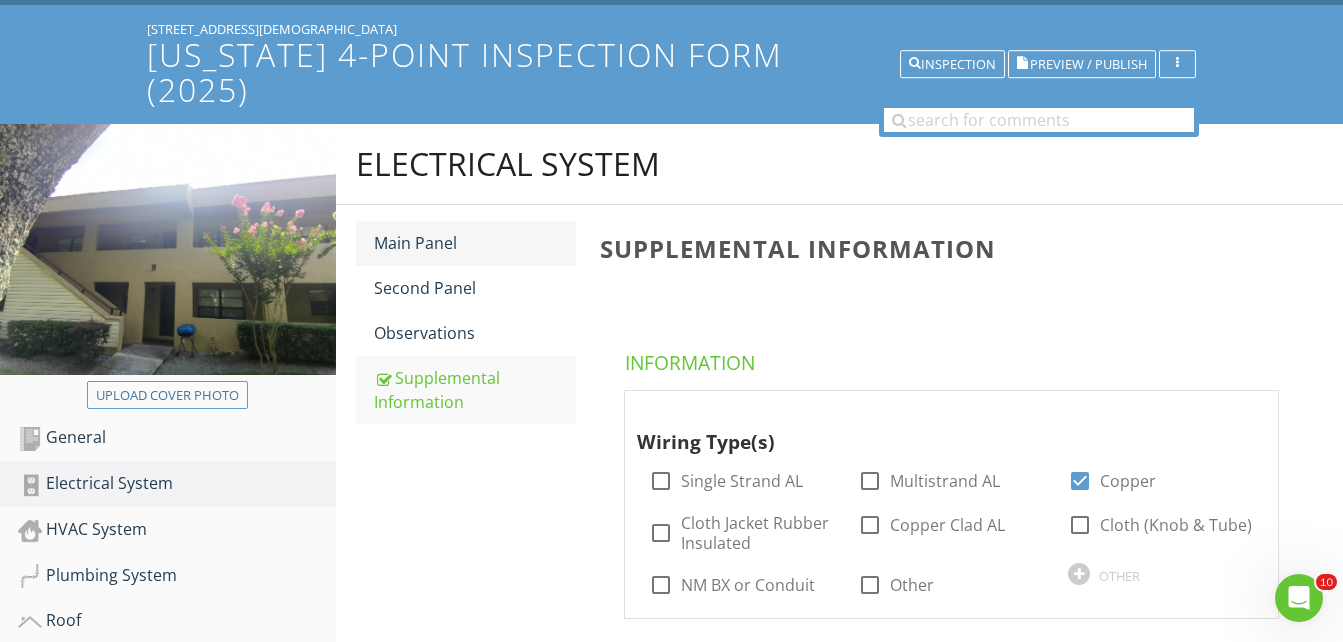 click on "Main Panel" at bounding box center [475, 243] 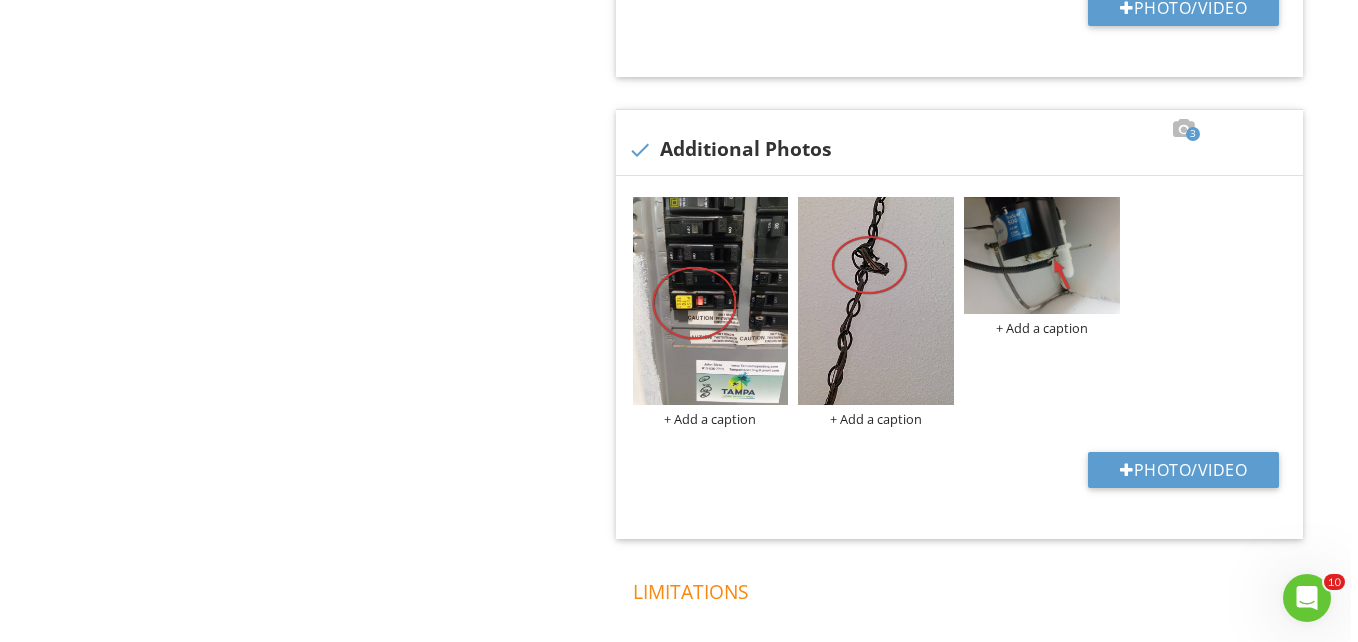 scroll, scrollTop: 2425, scrollLeft: 0, axis: vertical 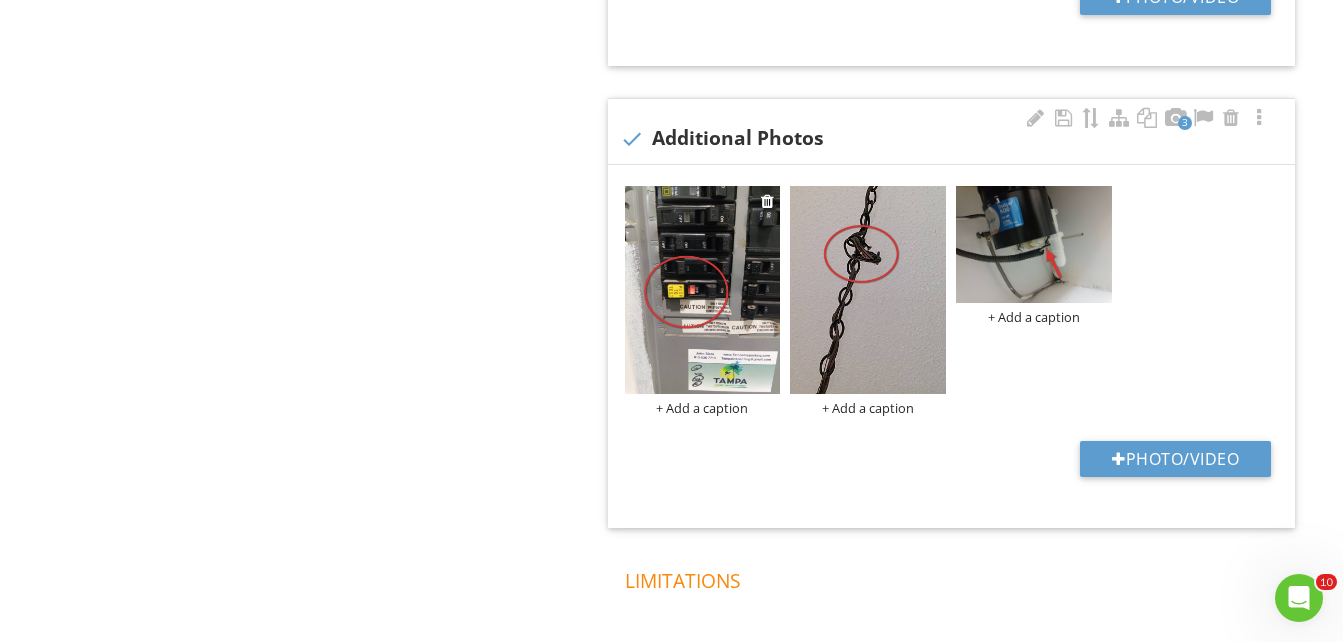 click on "+ Add a caption" at bounding box center (703, 408) 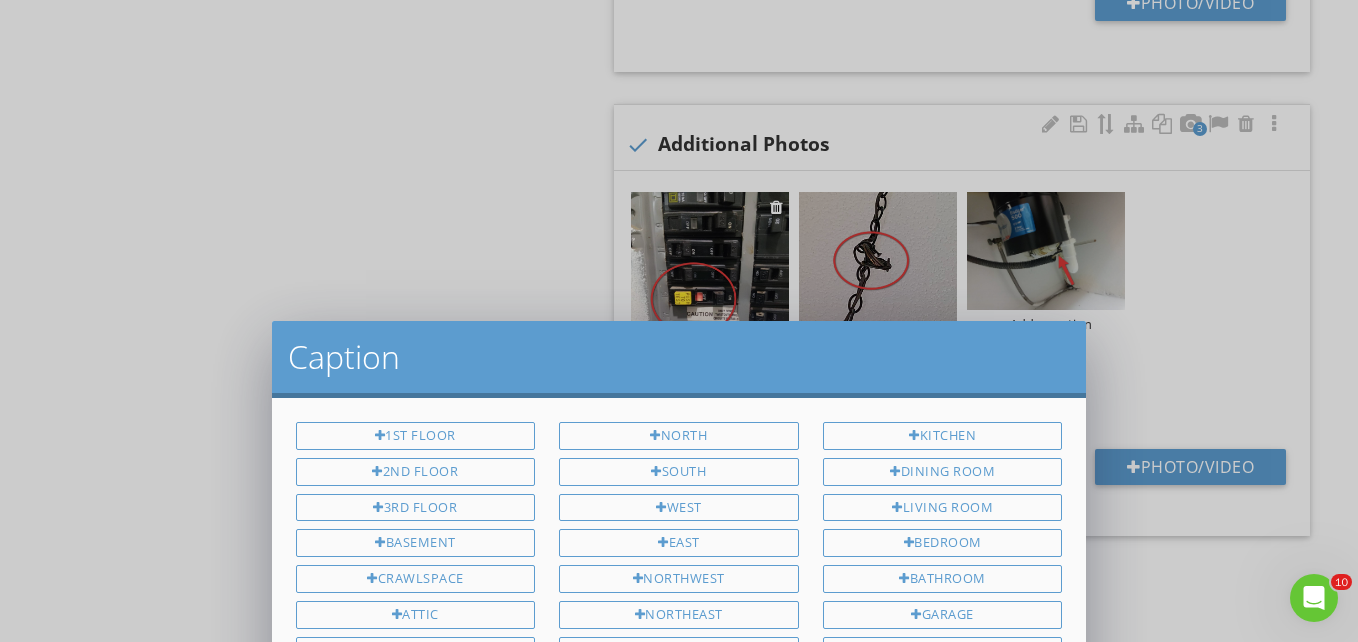 scroll, scrollTop: 0, scrollLeft: 0, axis: both 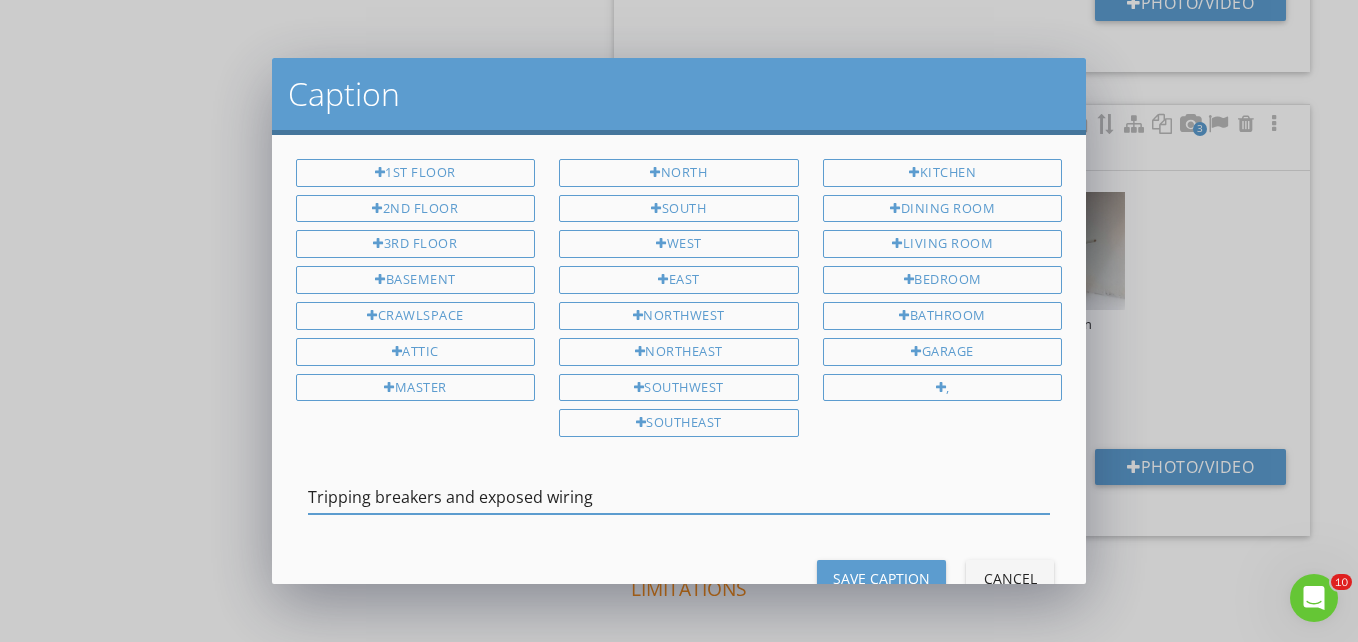 drag, startPoint x: 442, startPoint y: 501, endPoint x: 586, endPoint y: 499, distance: 144.01389 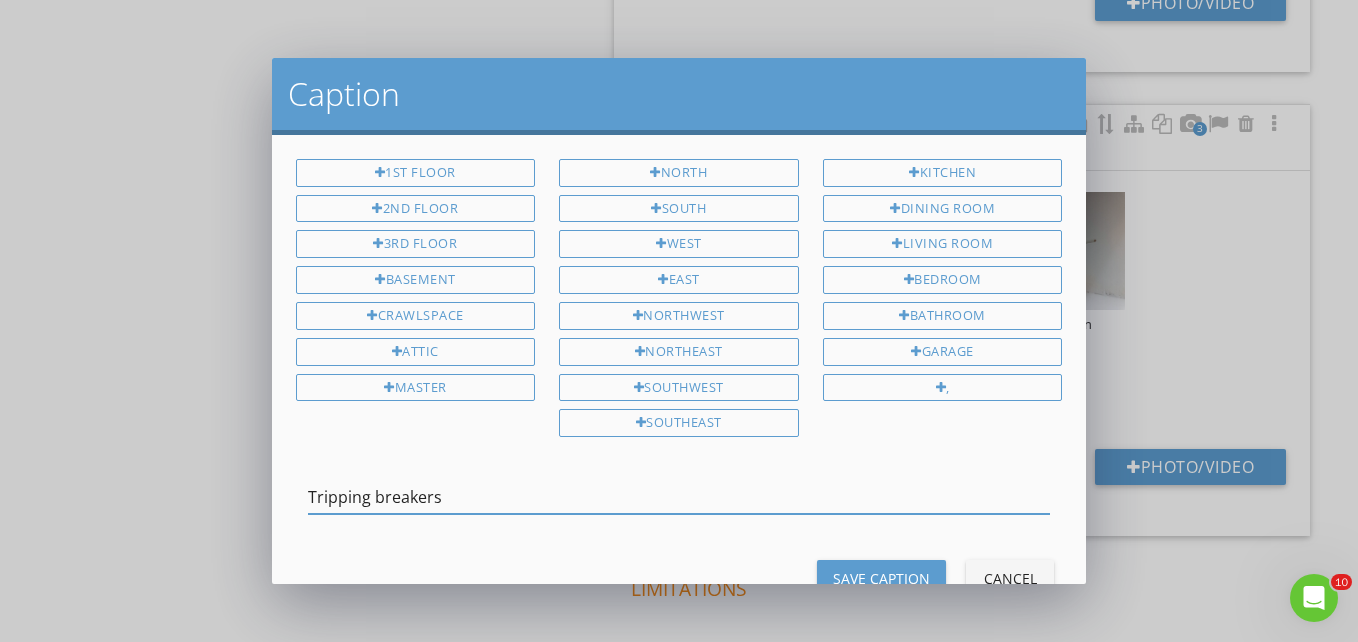 type on "Tripping breakers" 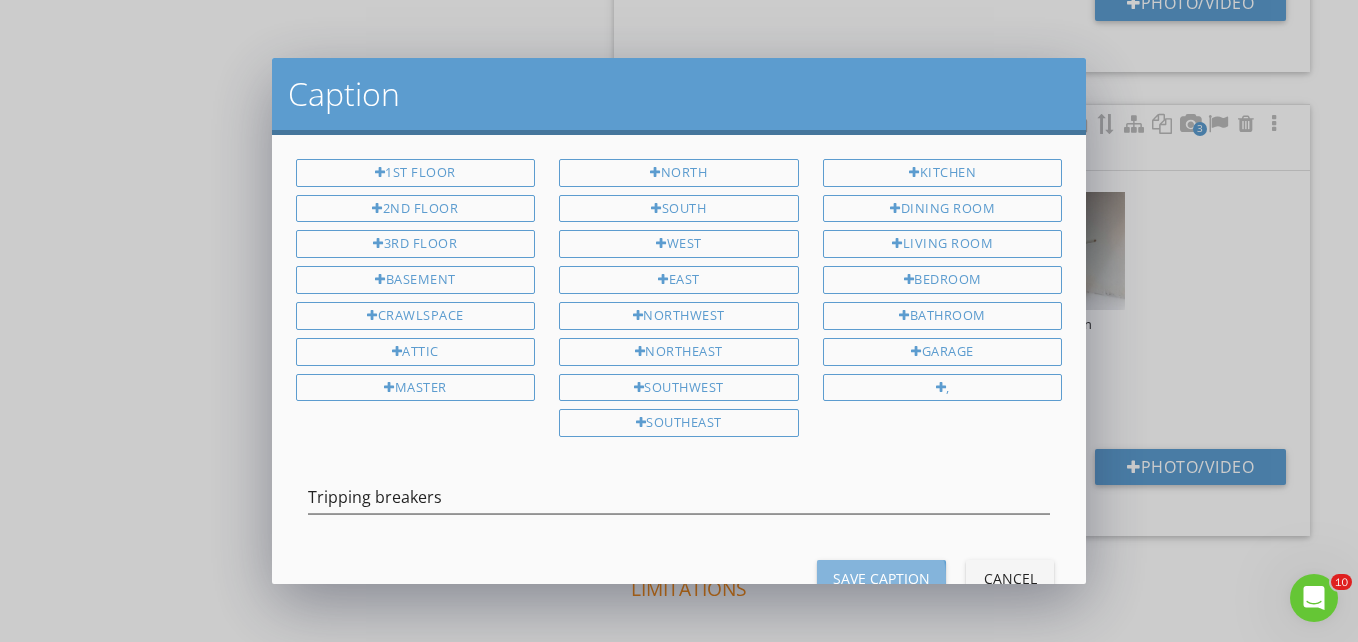 click on "Save Caption" at bounding box center [881, 578] 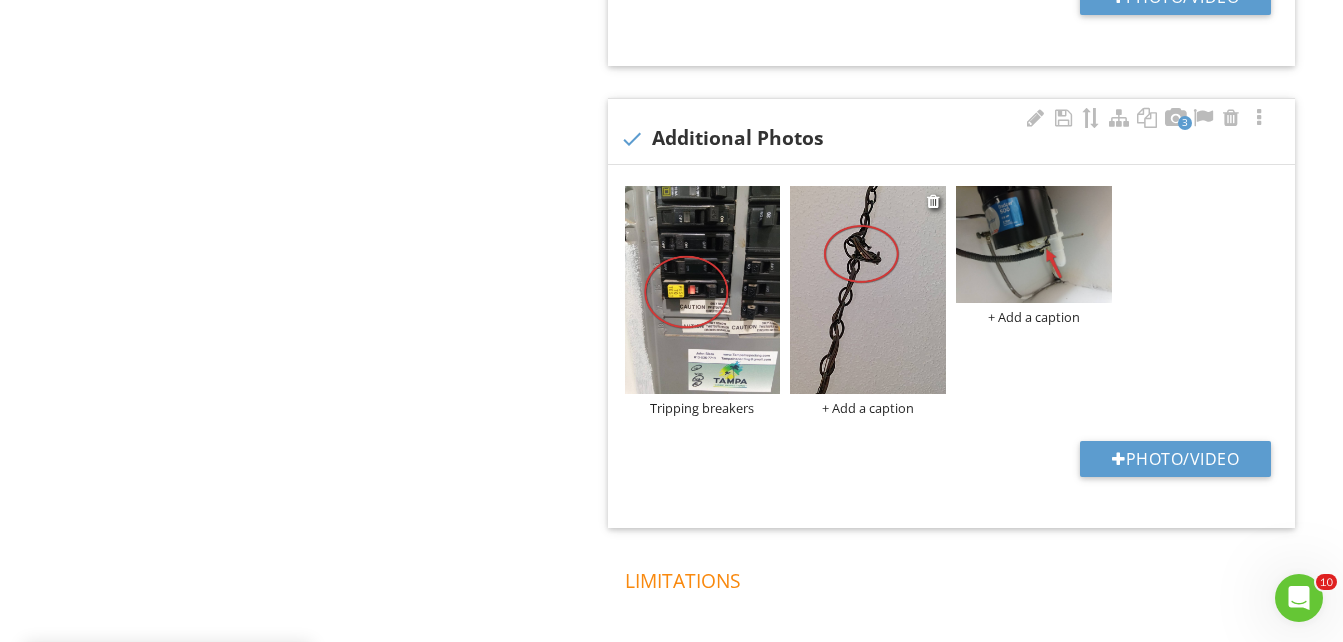 click on "+ Add a caption" at bounding box center (868, 408) 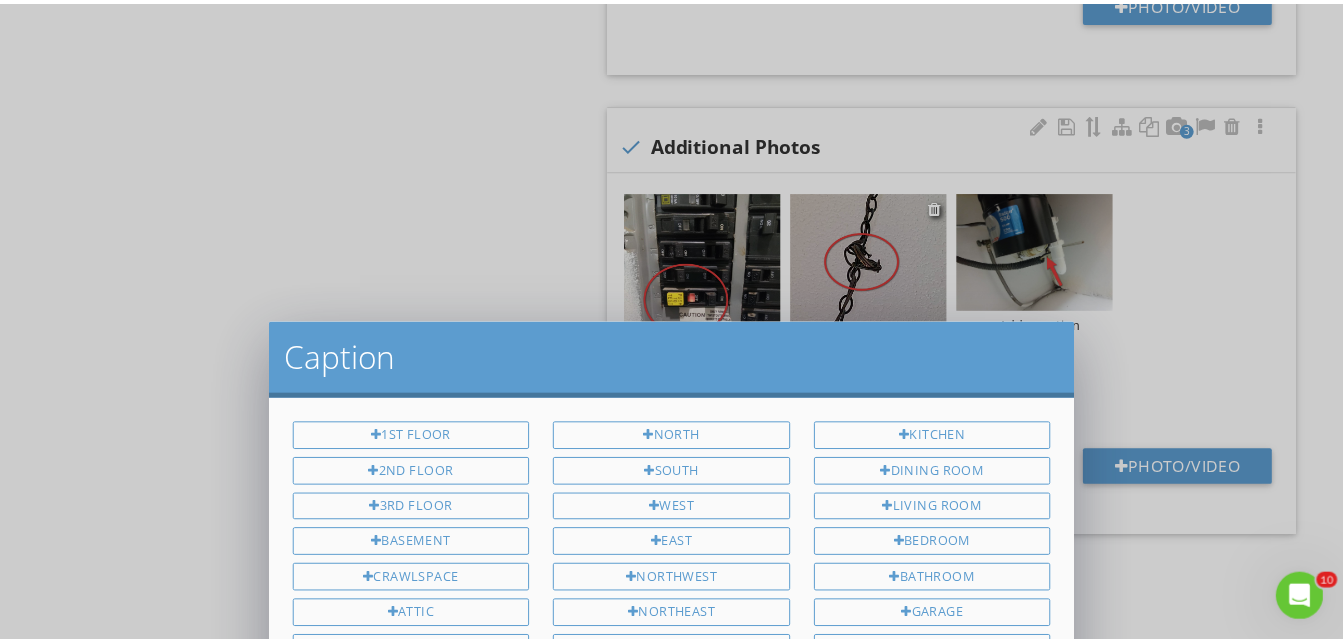 scroll, scrollTop: 0, scrollLeft: 0, axis: both 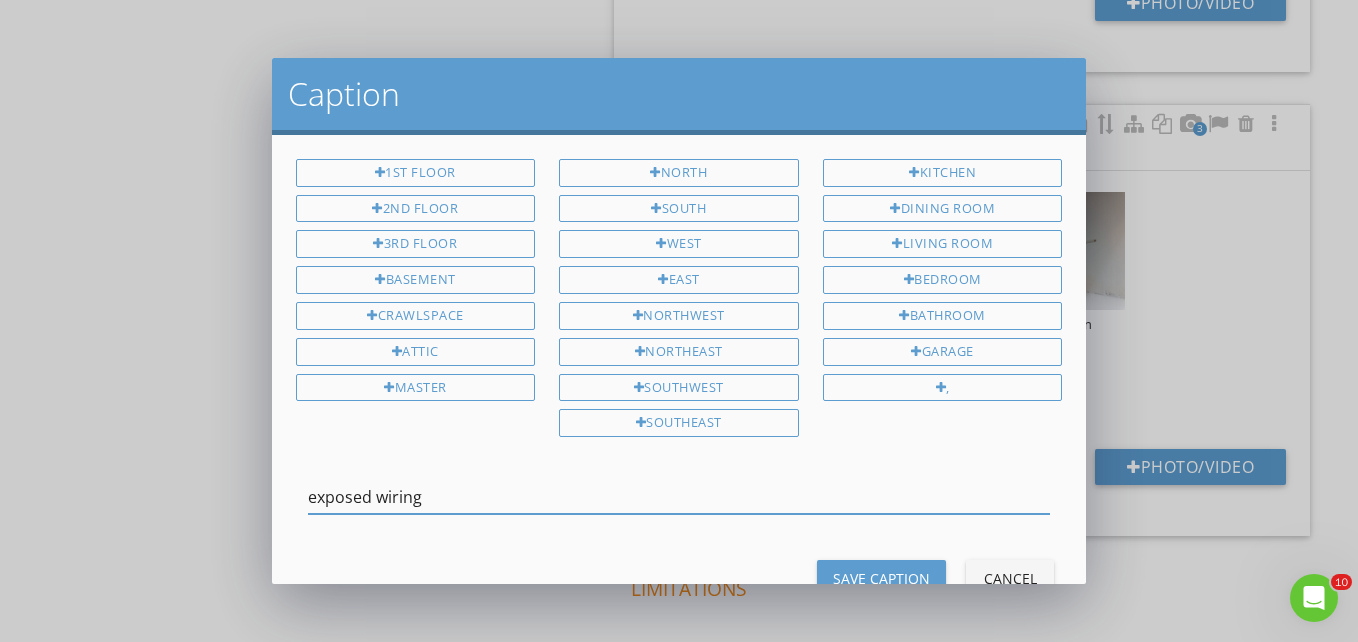 type on "exposed wiring" 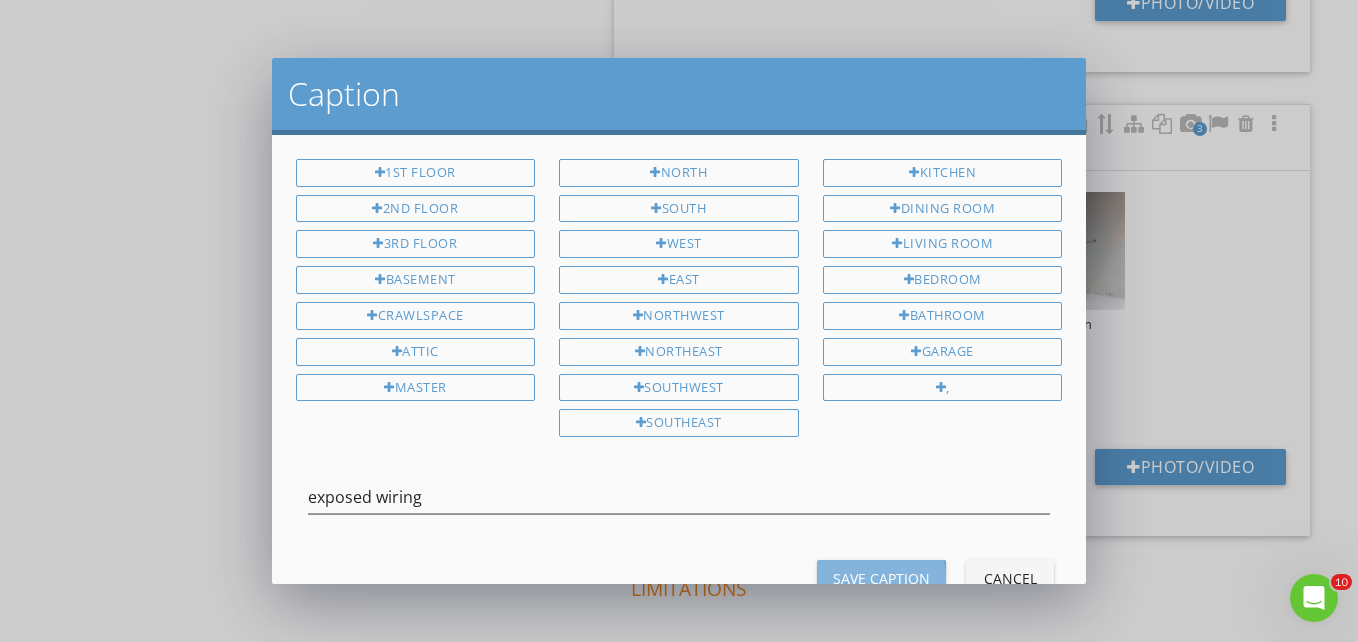 click on "Save Caption" at bounding box center (881, 578) 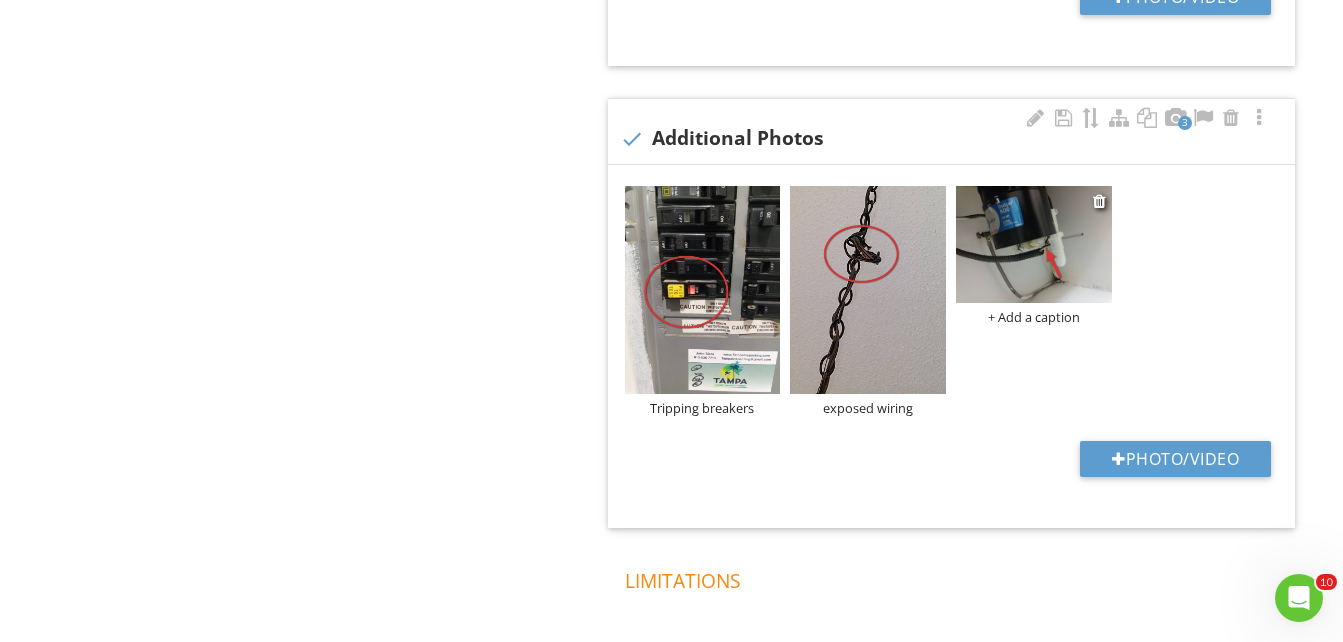 click on "+ Add a caption" at bounding box center (1034, 317) 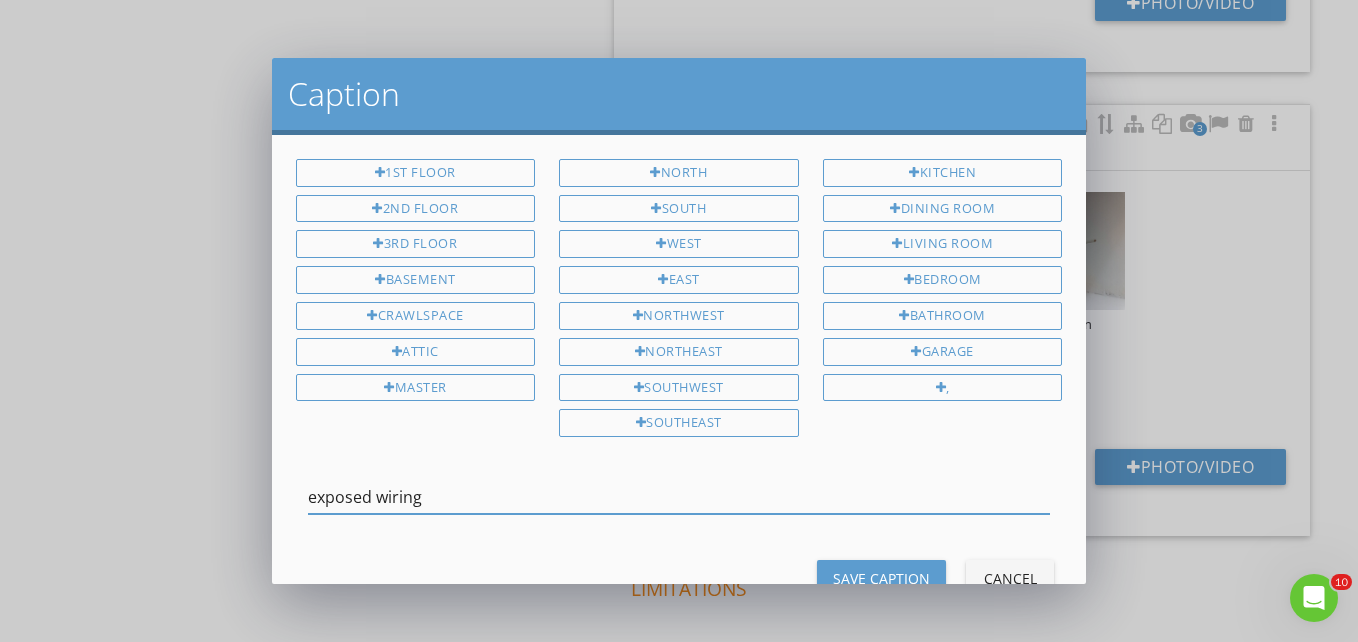 type on "exposed wiring" 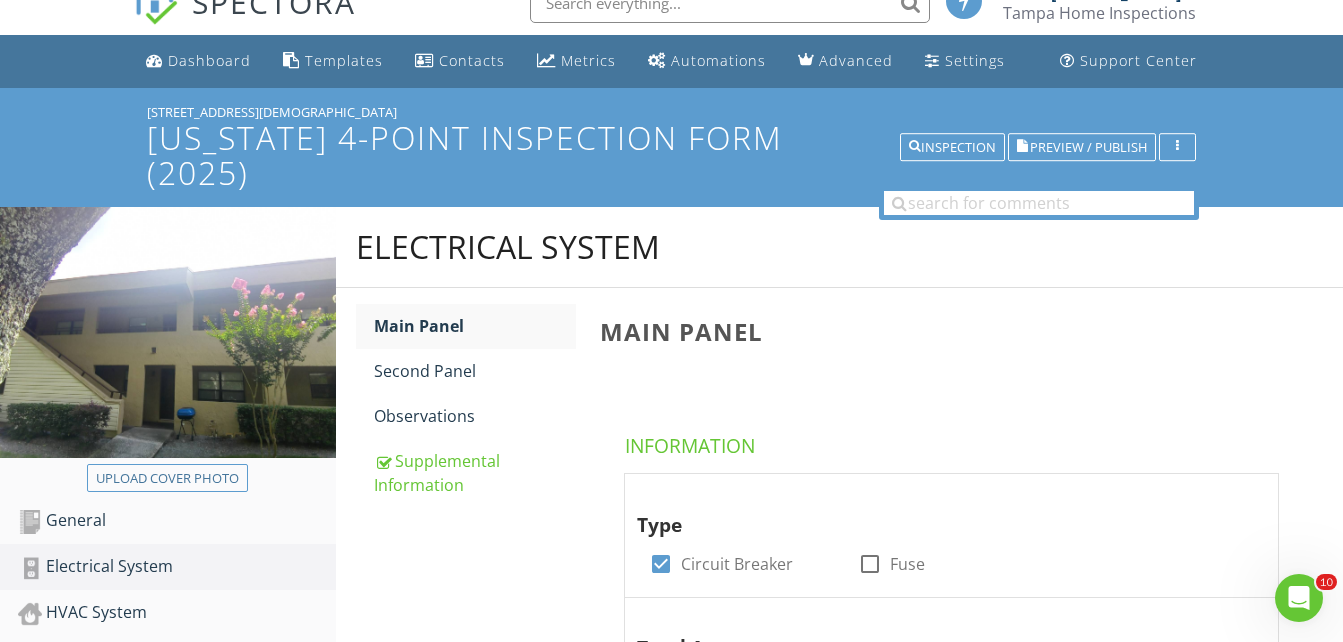 scroll, scrollTop: 0, scrollLeft: 0, axis: both 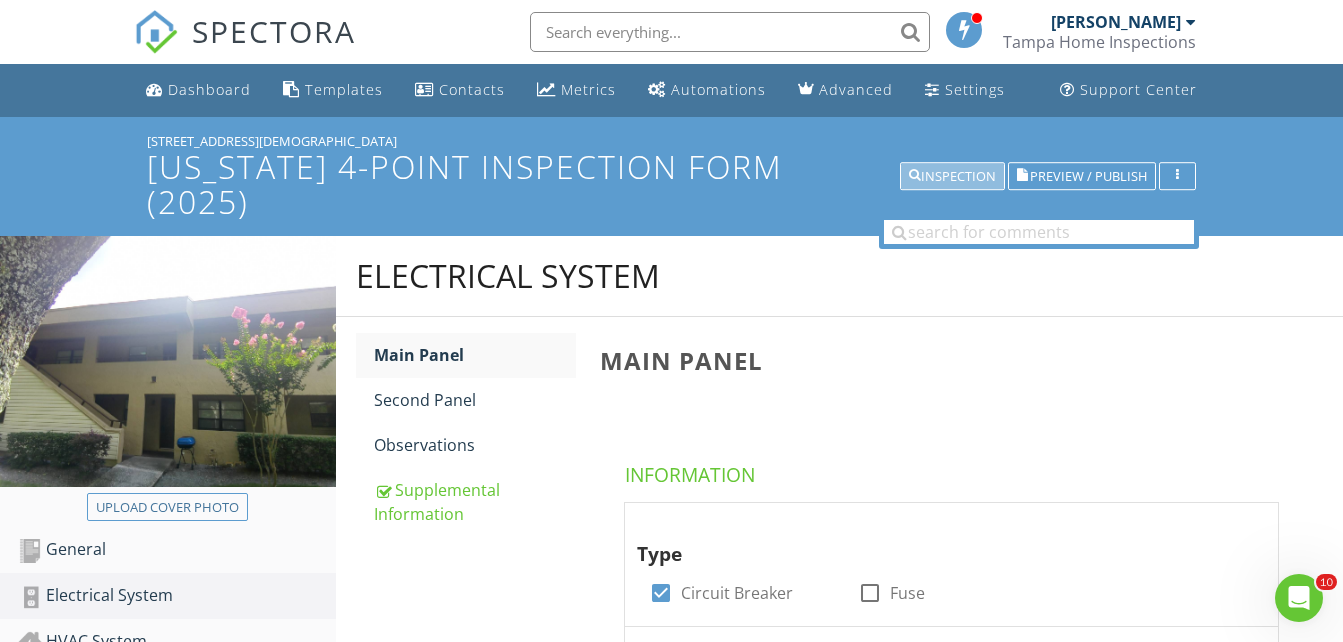 click on "Inspection" at bounding box center (952, 177) 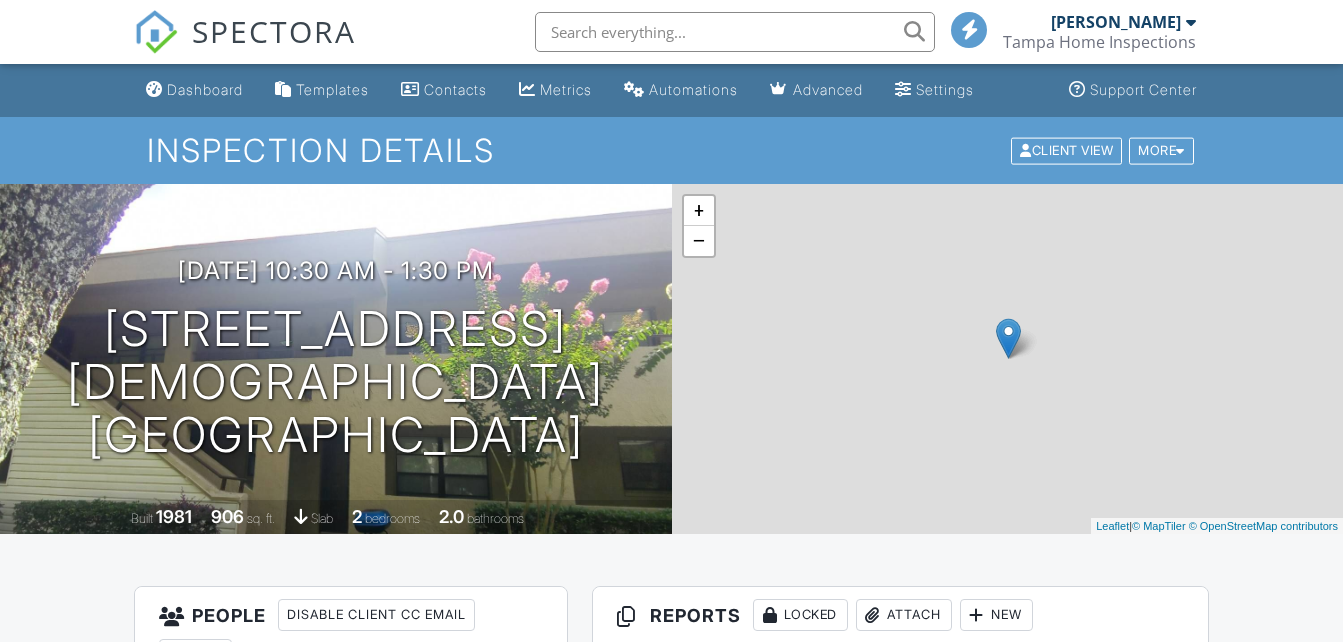 scroll, scrollTop: 0, scrollLeft: 0, axis: both 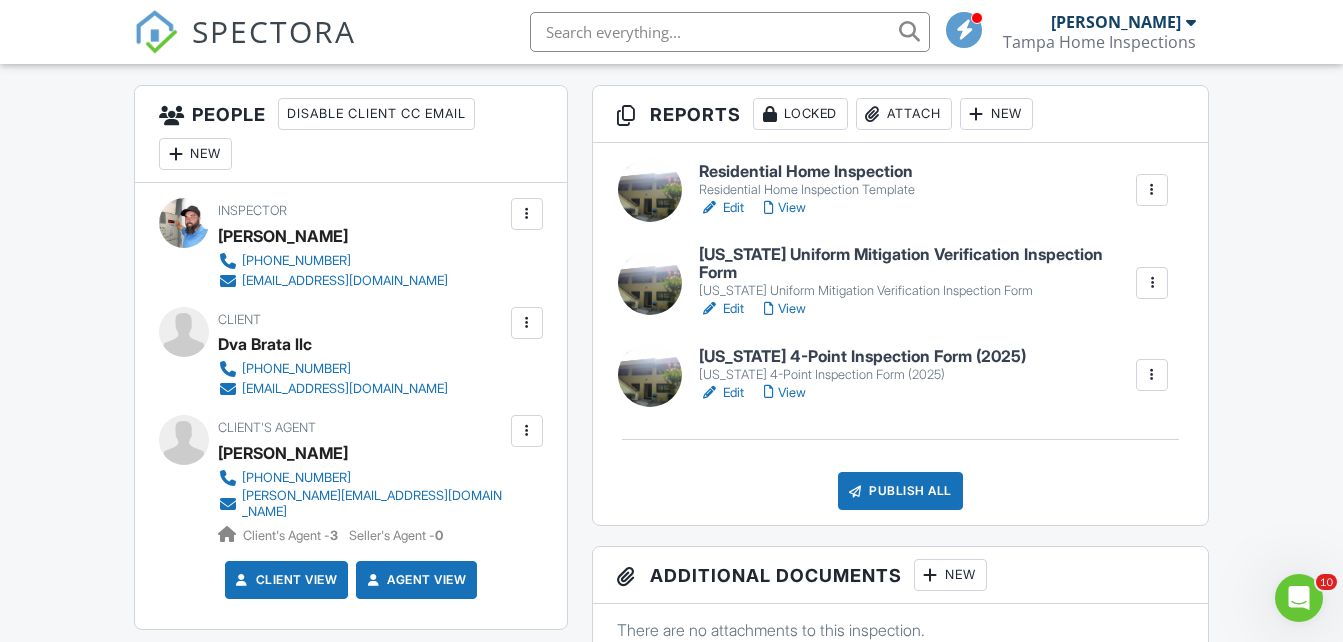 click on "Edit" at bounding box center (721, 208) 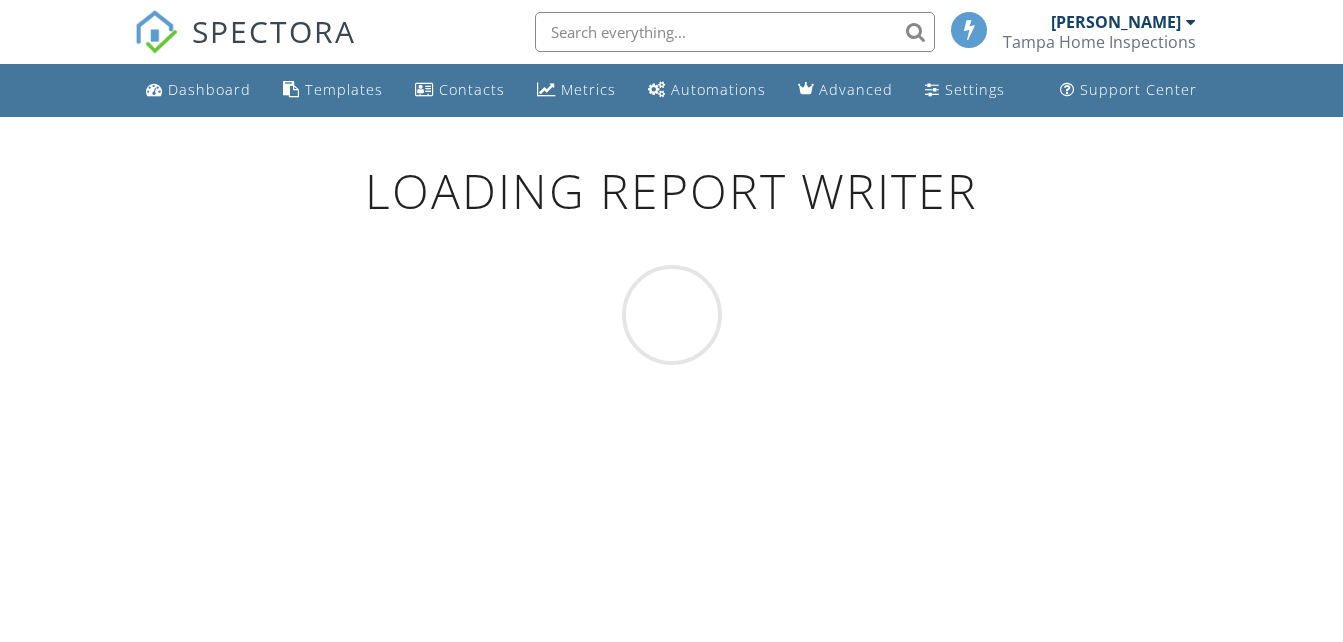 scroll, scrollTop: 0, scrollLeft: 0, axis: both 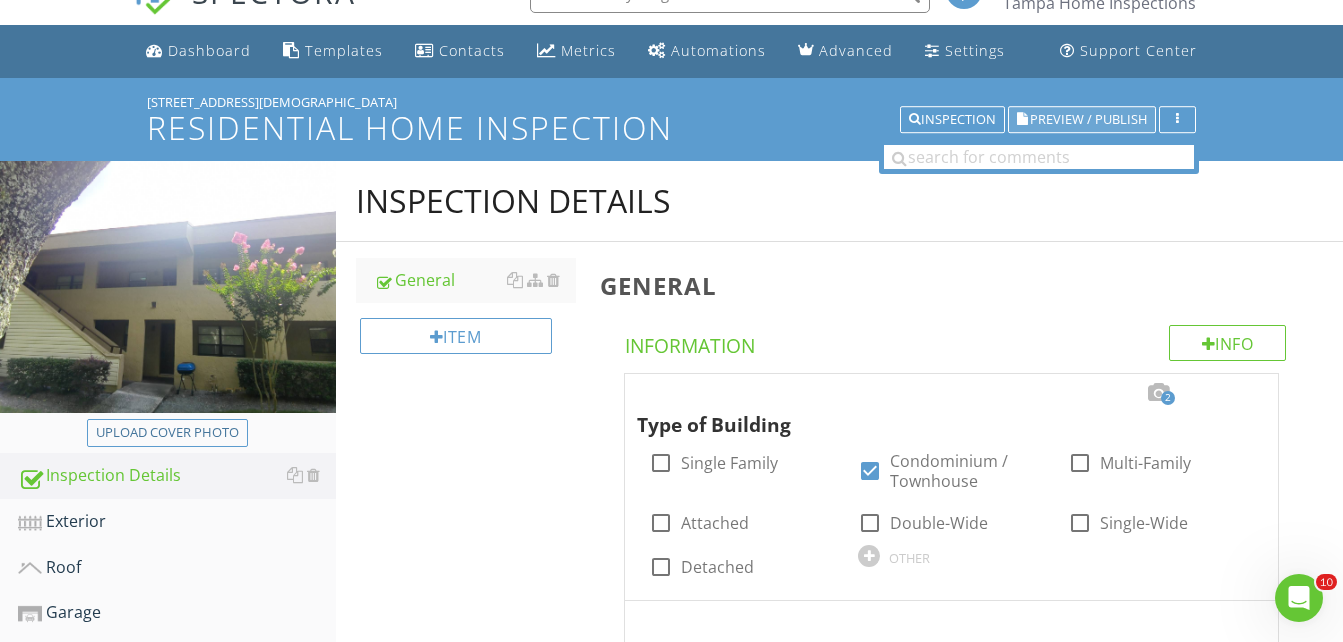 click on "Preview / Publish" at bounding box center [1088, 119] 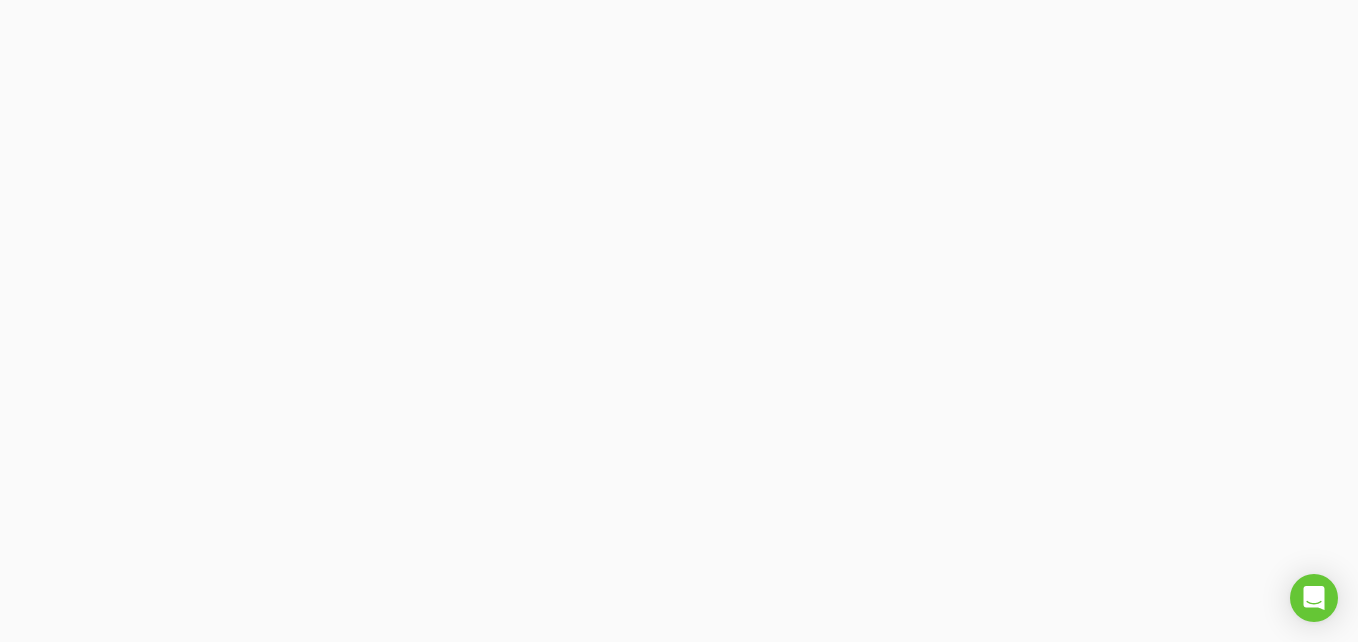 scroll, scrollTop: 0, scrollLeft: 0, axis: both 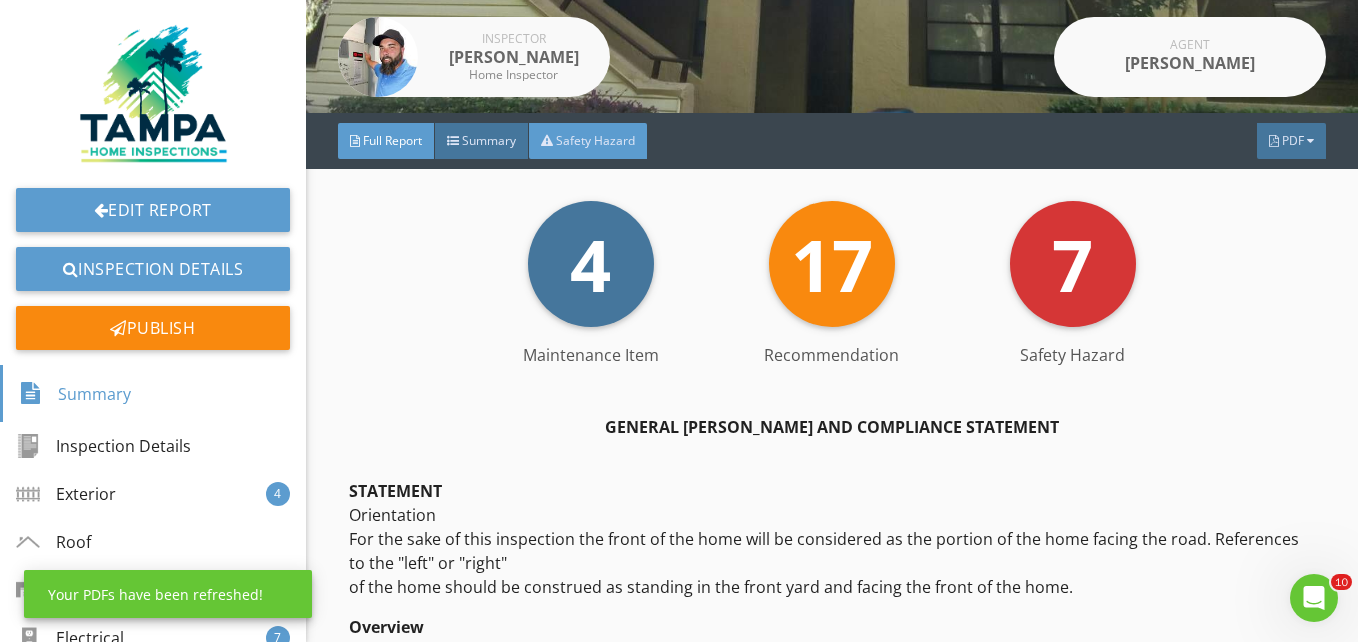 click on "Safety Hazard" at bounding box center [595, 140] 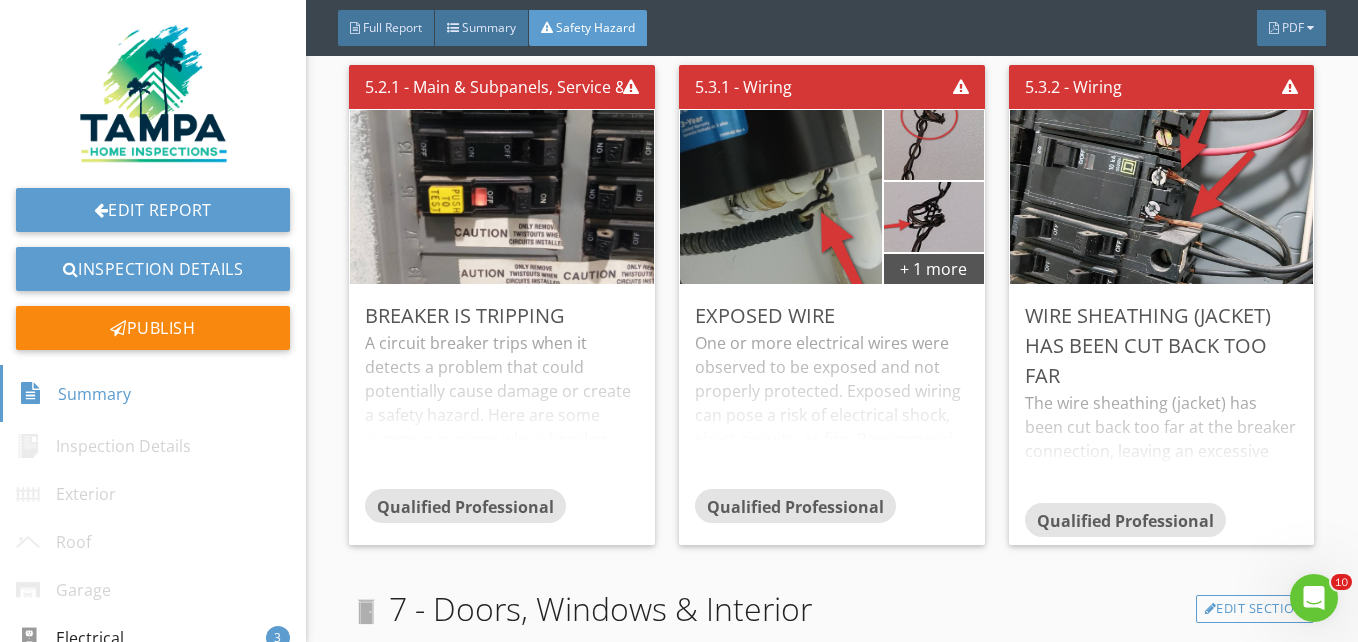 scroll, scrollTop: 508, scrollLeft: 0, axis: vertical 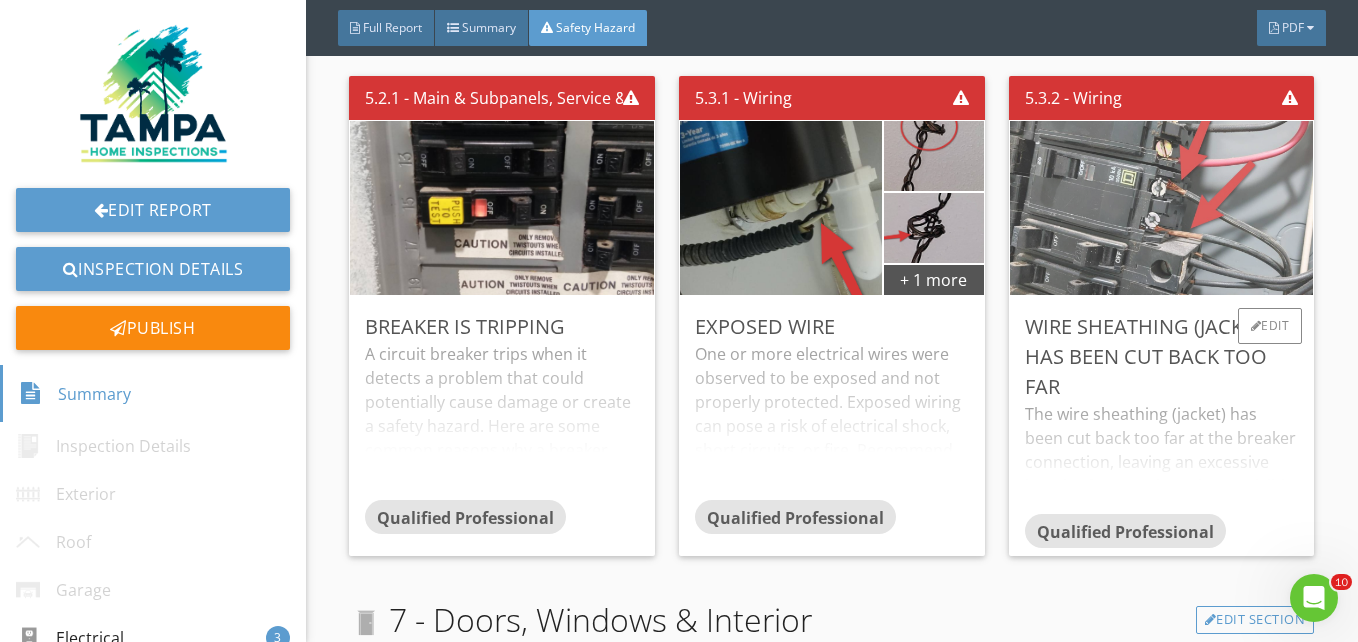 drag, startPoint x: 1132, startPoint y: 203, endPoint x: 1116, endPoint y: 163, distance: 43.081318 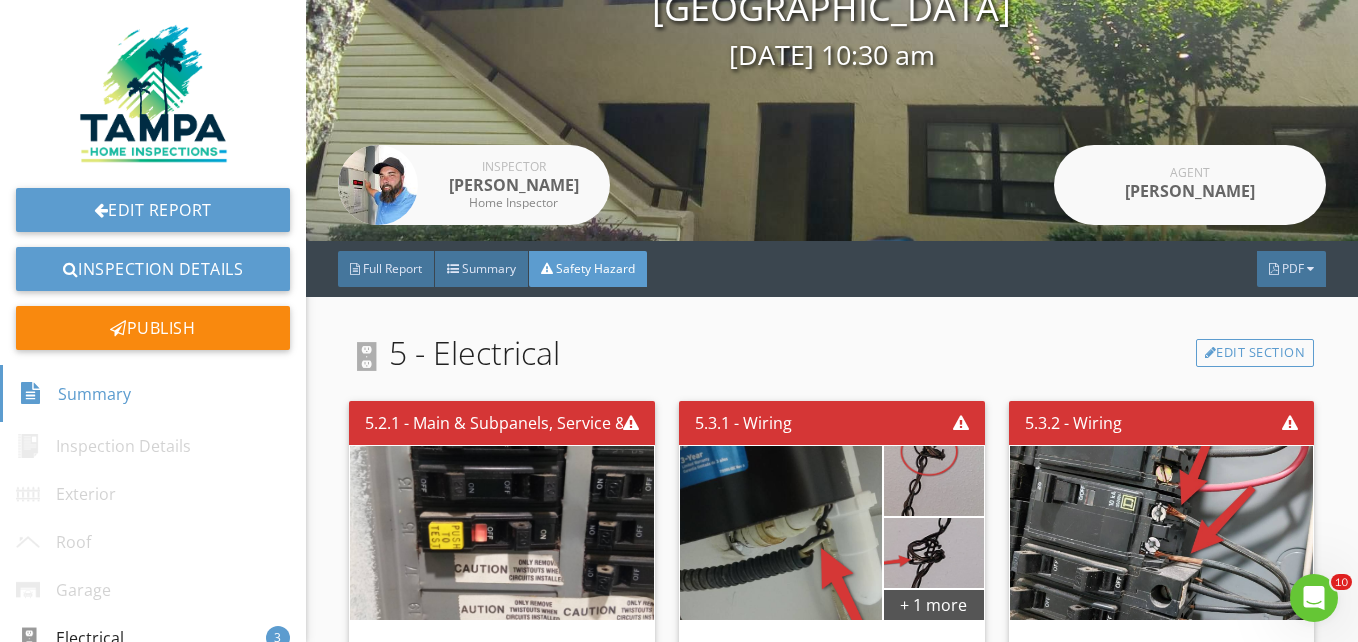 scroll, scrollTop: 223, scrollLeft: 0, axis: vertical 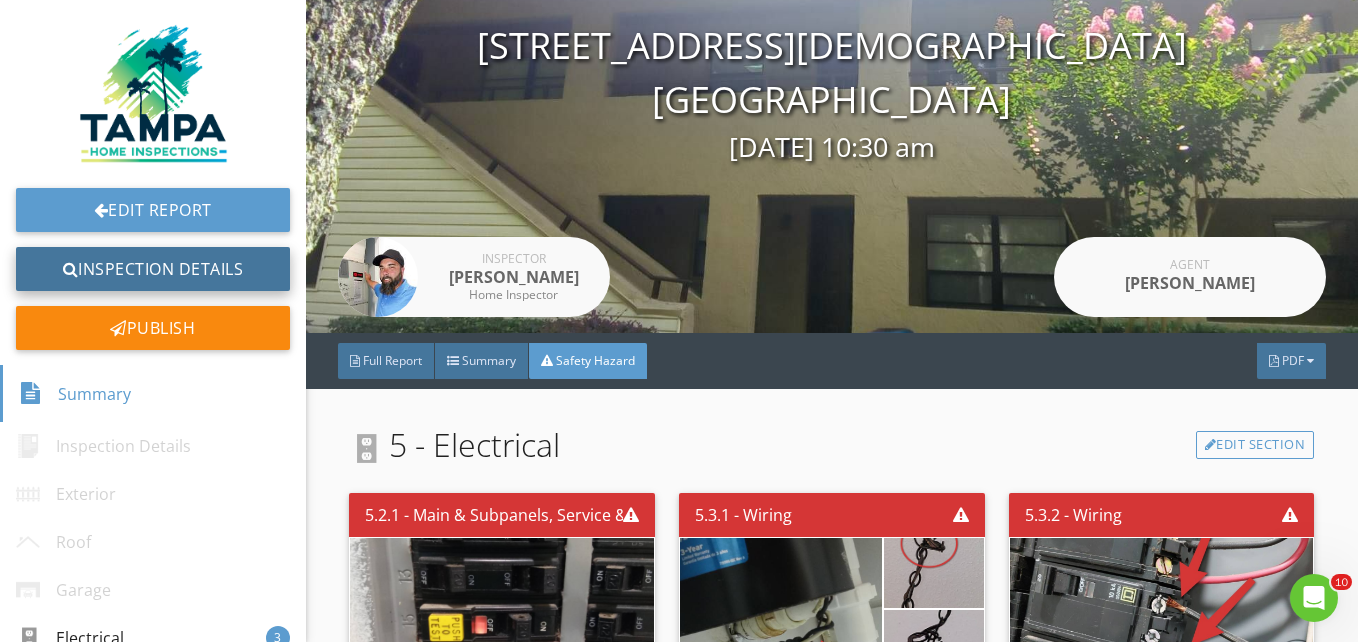 click on "Inspection Details" at bounding box center [153, 269] 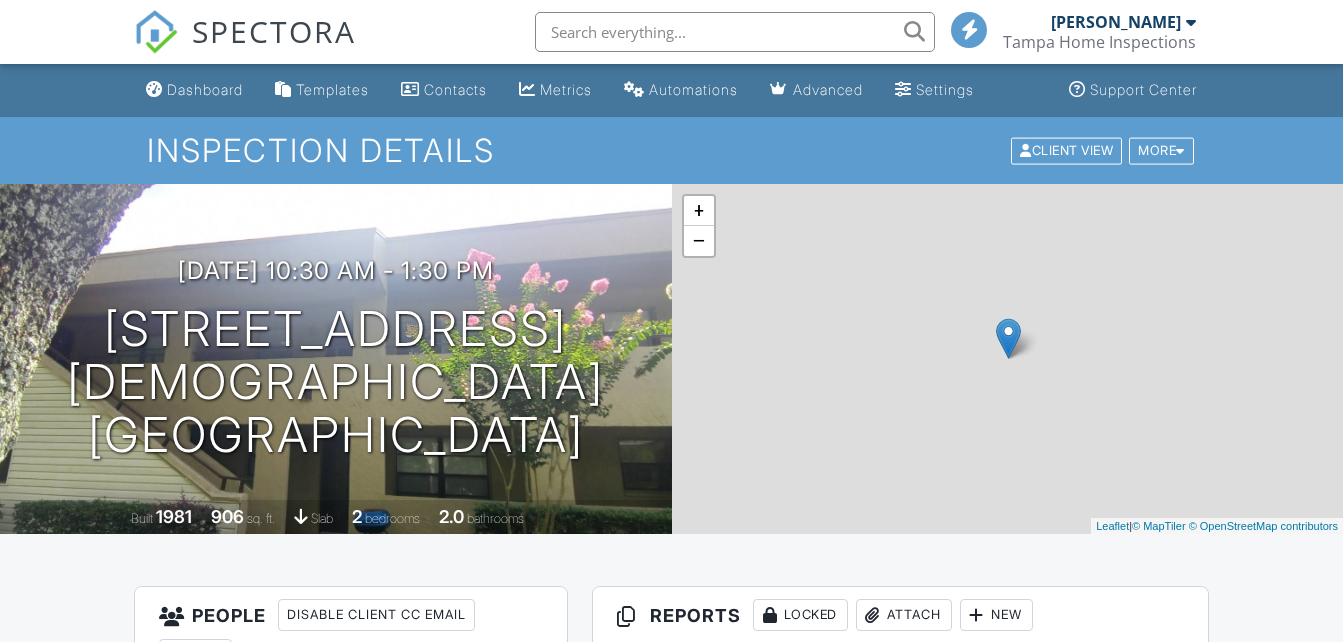 scroll, scrollTop: 0, scrollLeft: 0, axis: both 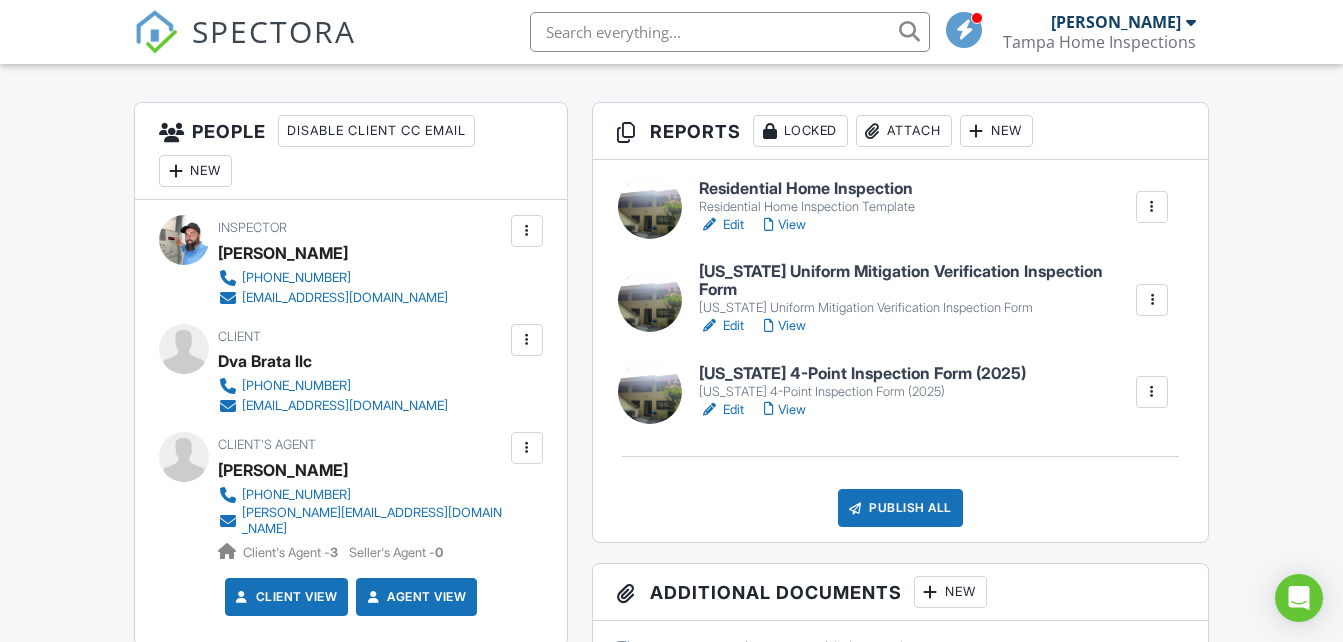 click on "Edit" at bounding box center [721, 410] 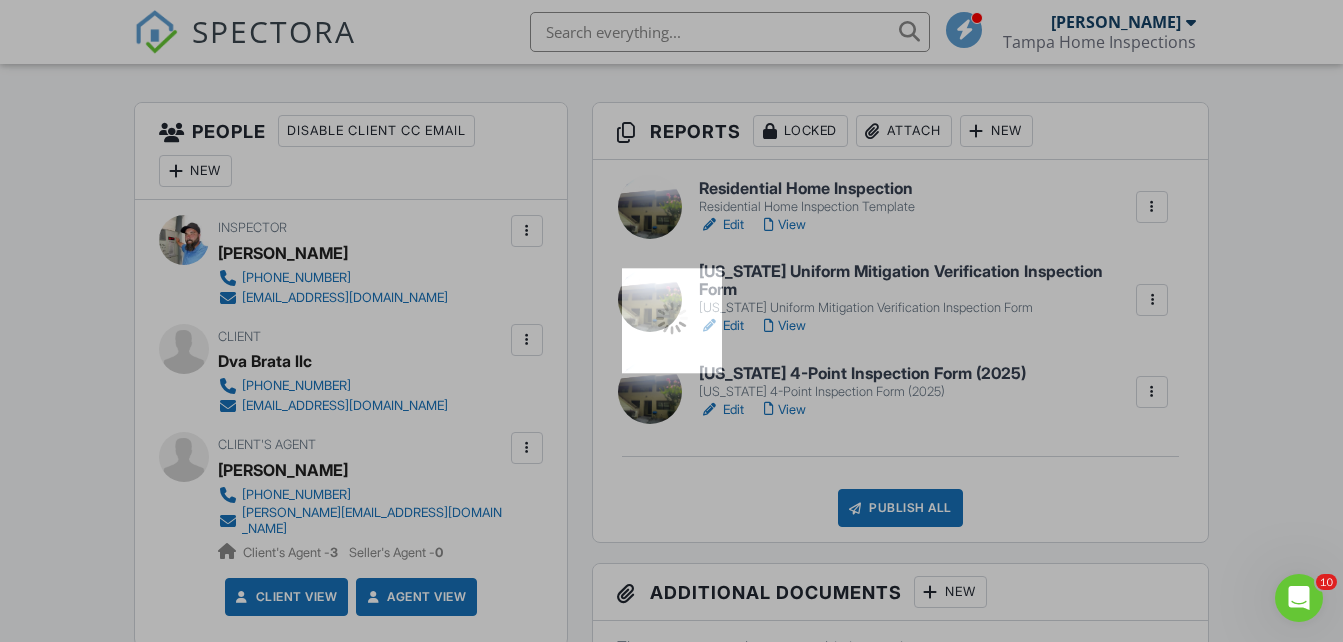 scroll, scrollTop: 0, scrollLeft: 0, axis: both 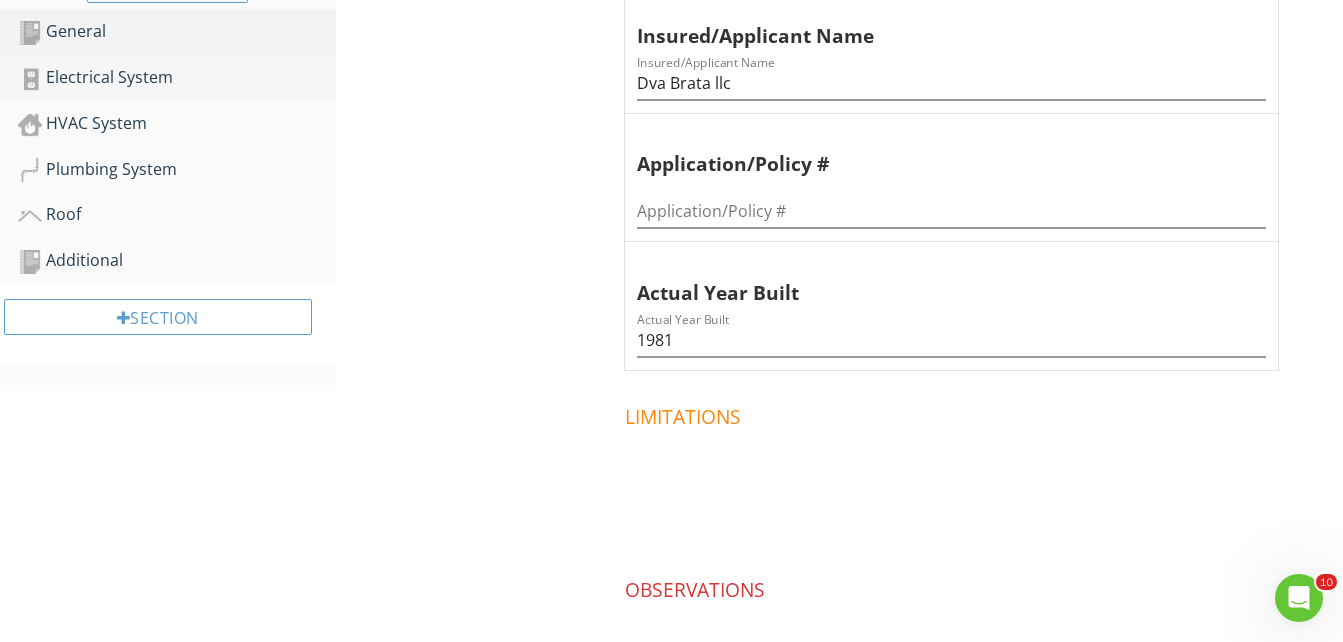 click on "Electrical System" at bounding box center [177, 78] 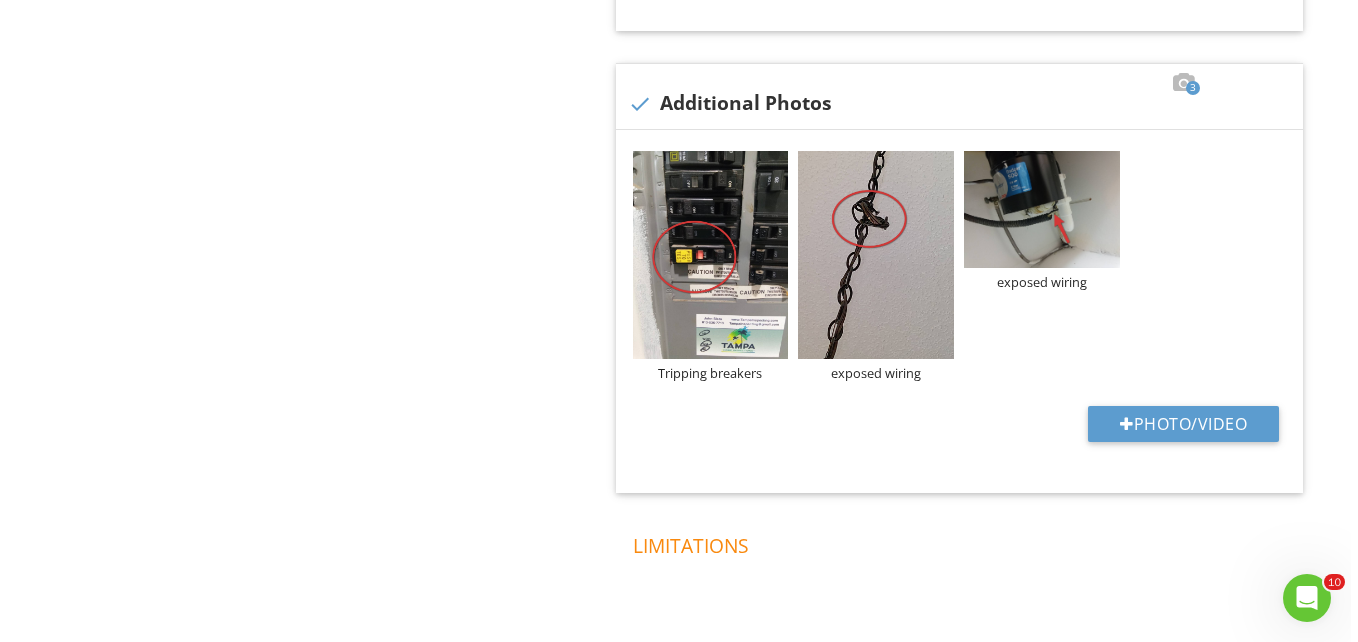 scroll, scrollTop: 2476, scrollLeft: 0, axis: vertical 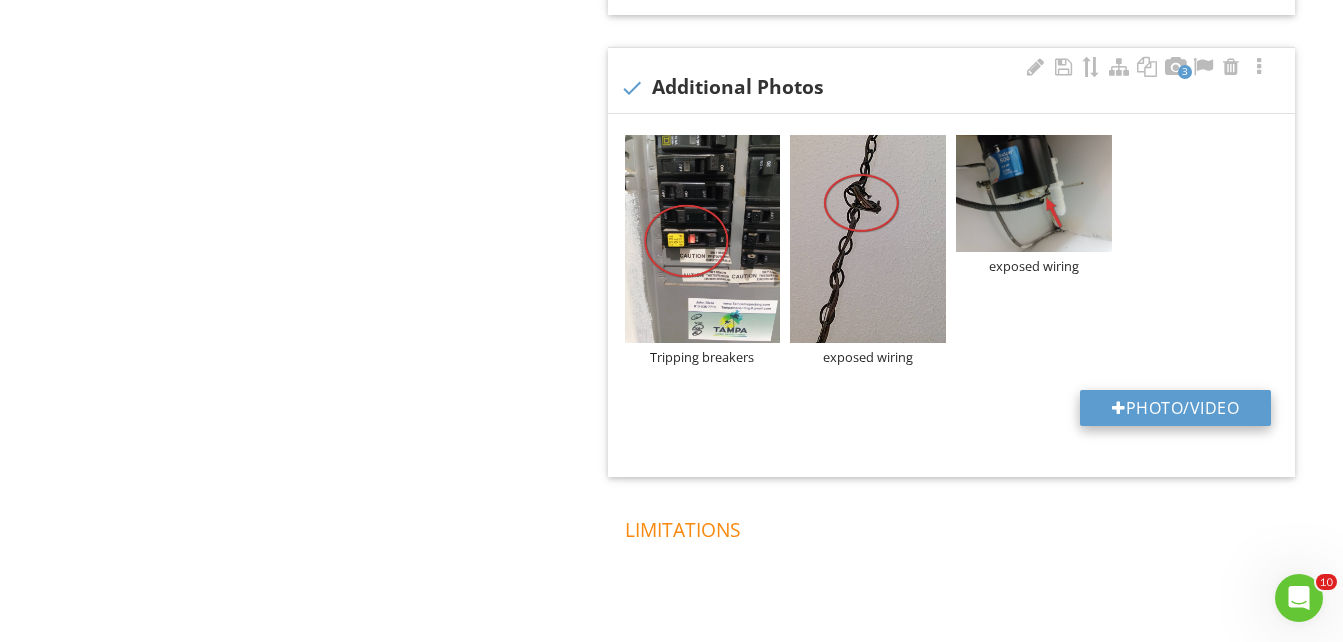 click on "Photo/Video" at bounding box center [1175, 408] 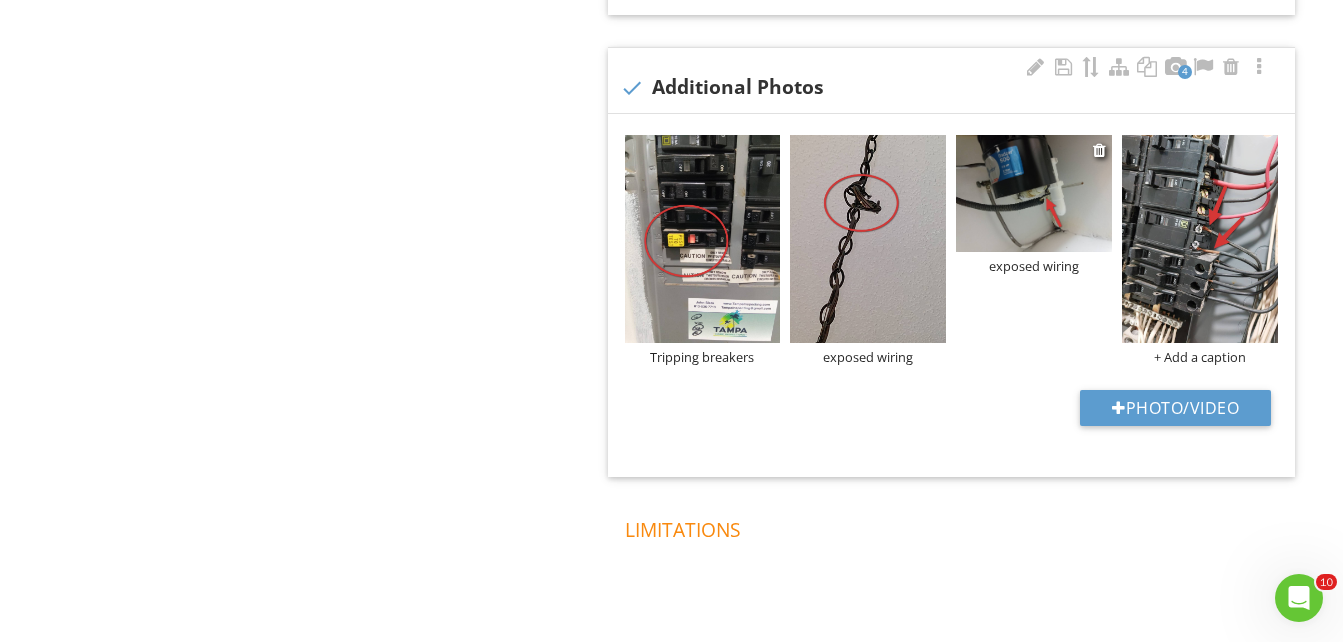 click on "exposed wiring" at bounding box center (1034, 266) 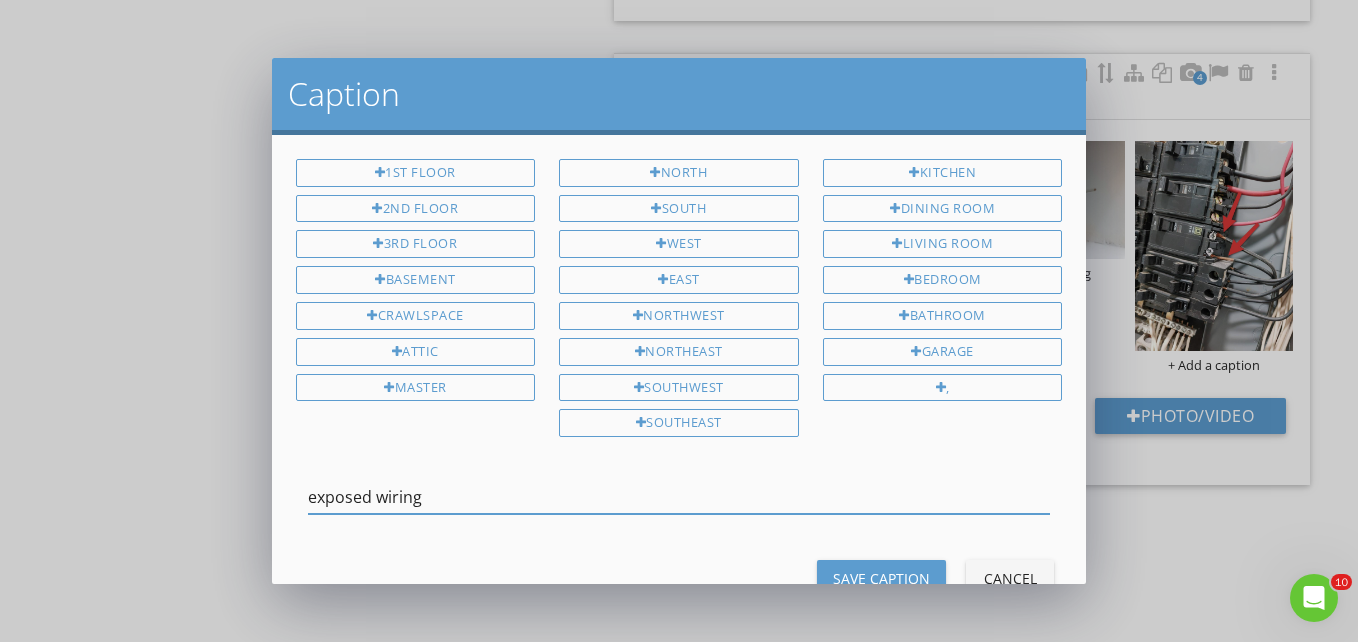 drag, startPoint x: 410, startPoint y: 506, endPoint x: 260, endPoint y: 532, distance: 152.23666 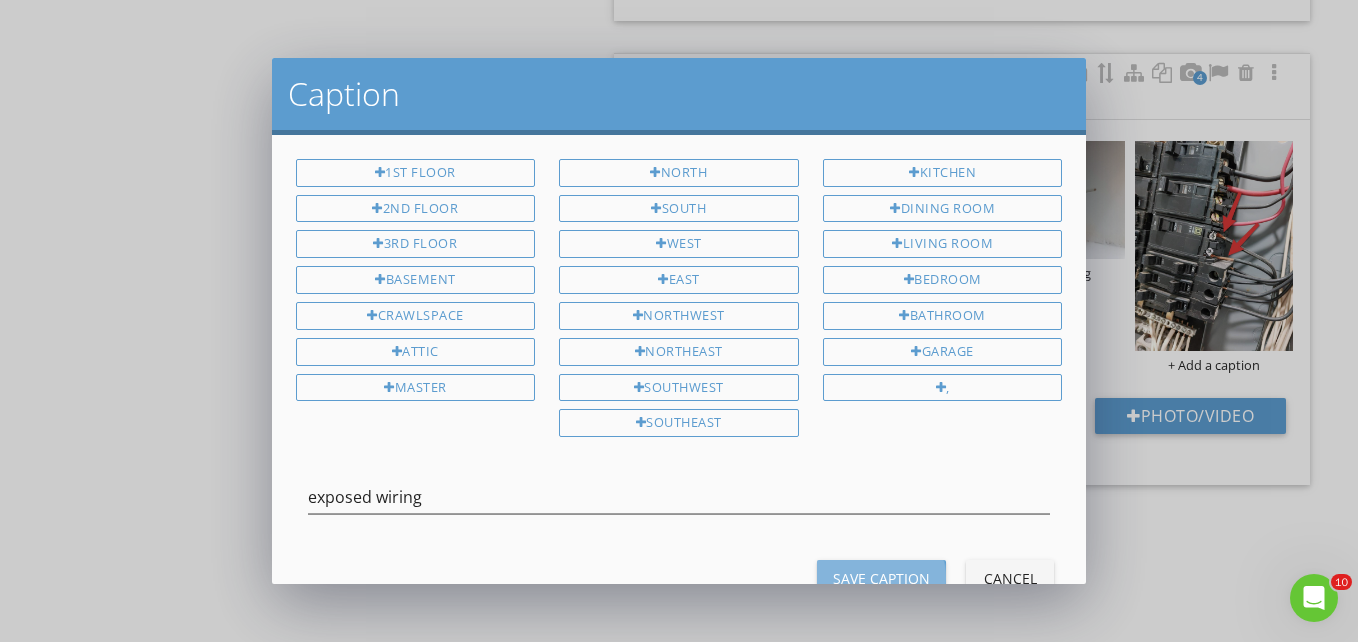 click on "Save Caption" at bounding box center (881, 578) 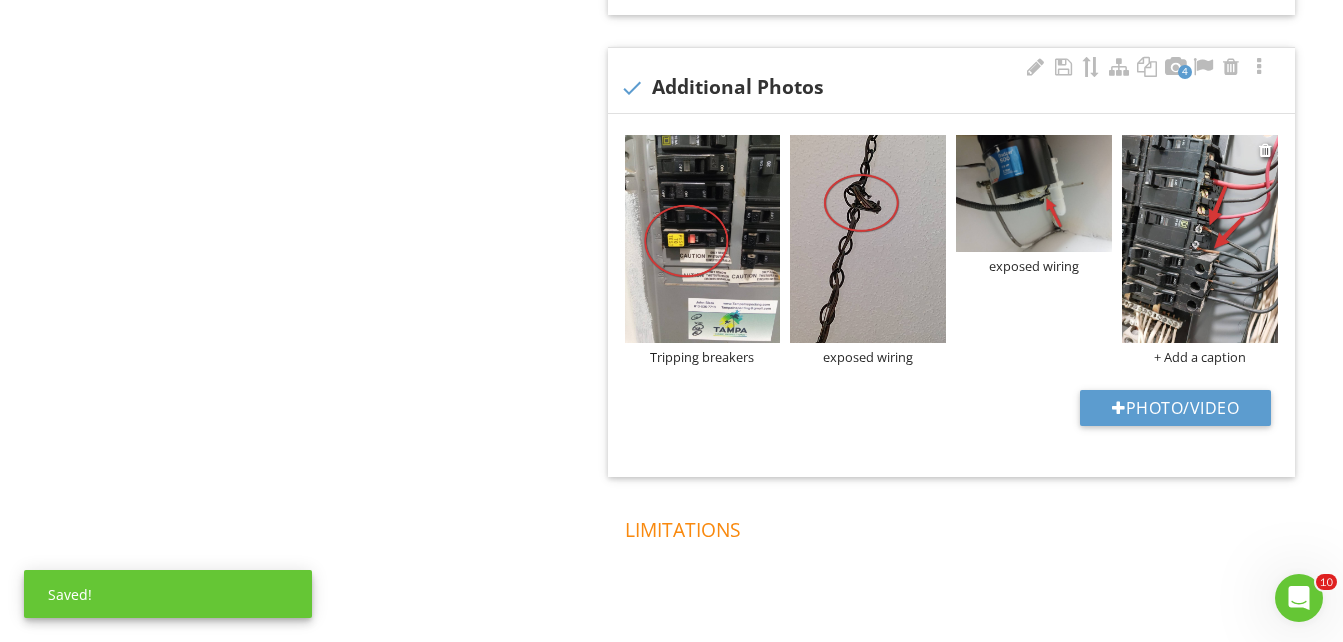 click on "+ Add a caption" at bounding box center (1200, 357) 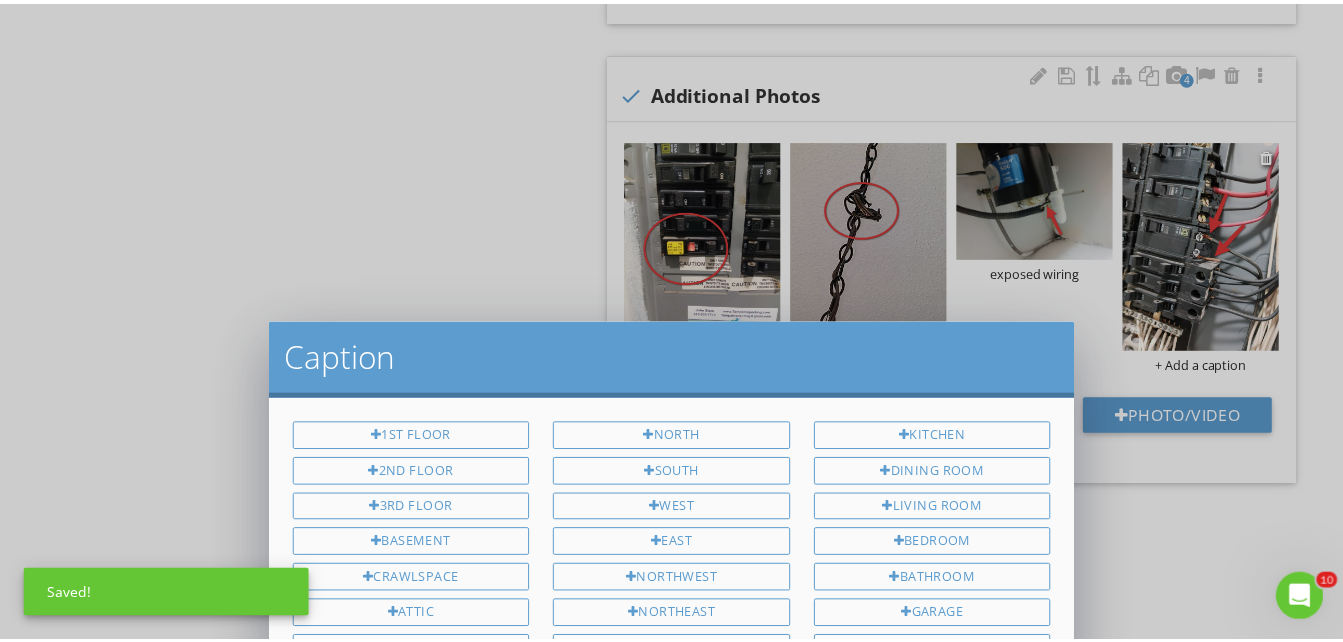scroll, scrollTop: 0, scrollLeft: 0, axis: both 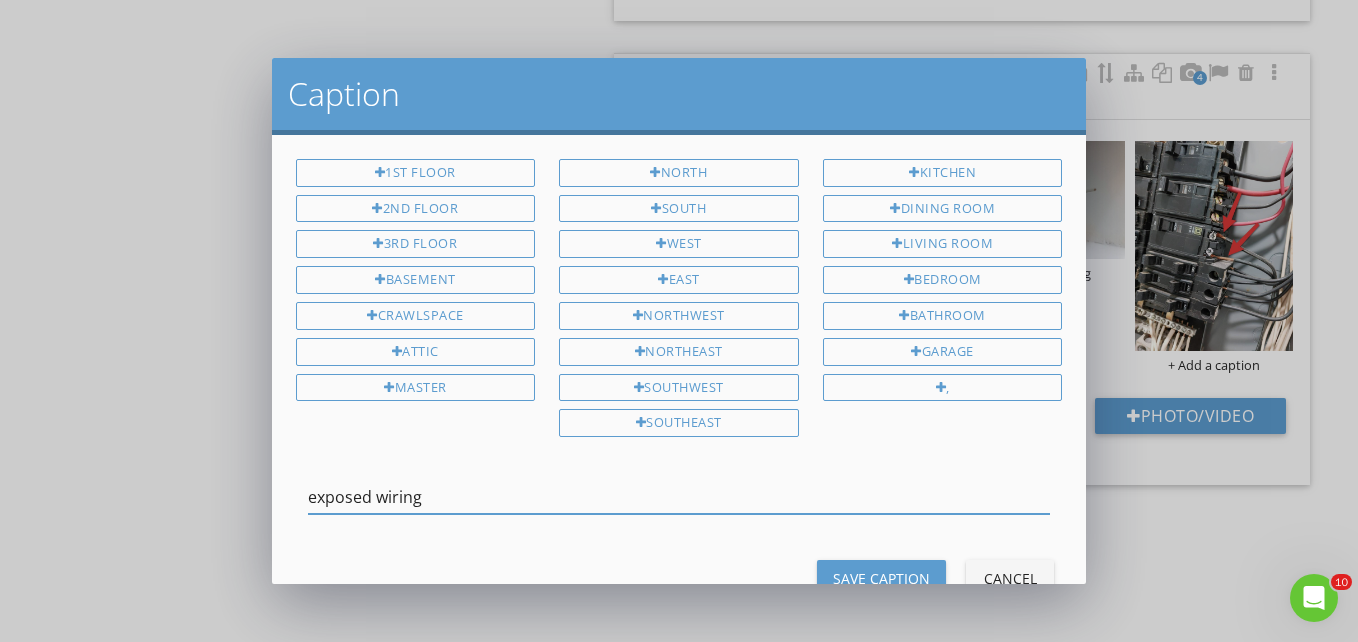 type on "exposed wiring" 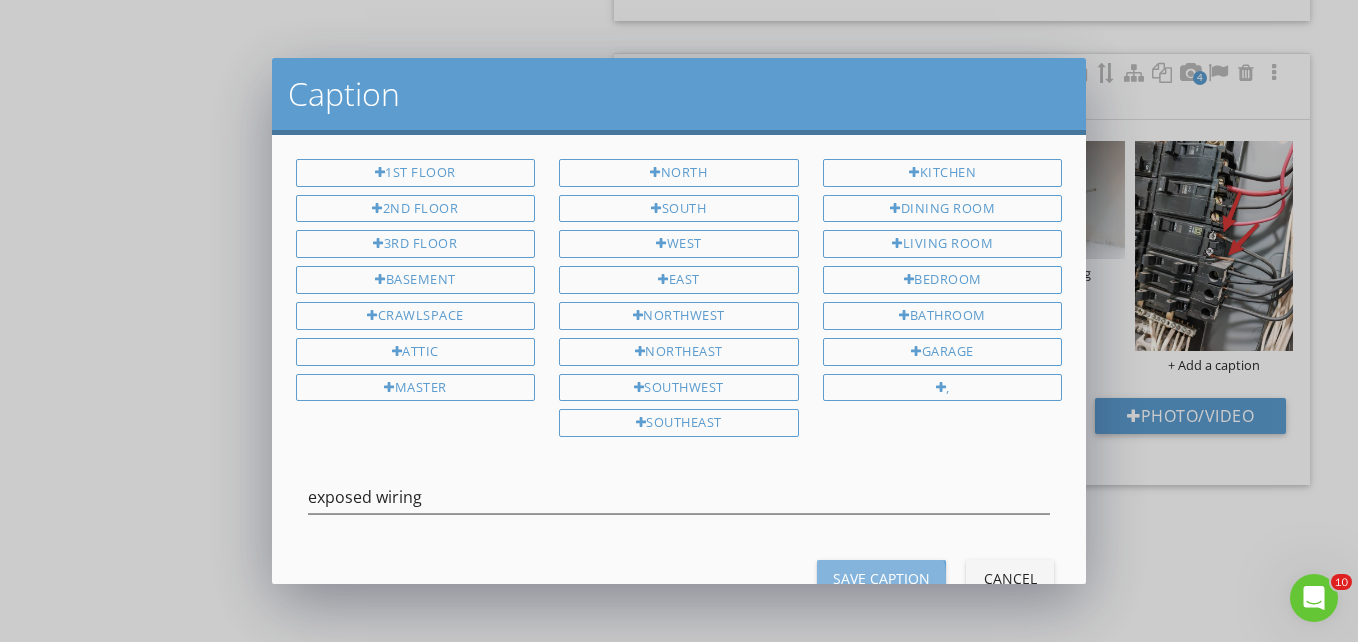 click on "Save Caption" at bounding box center [881, 578] 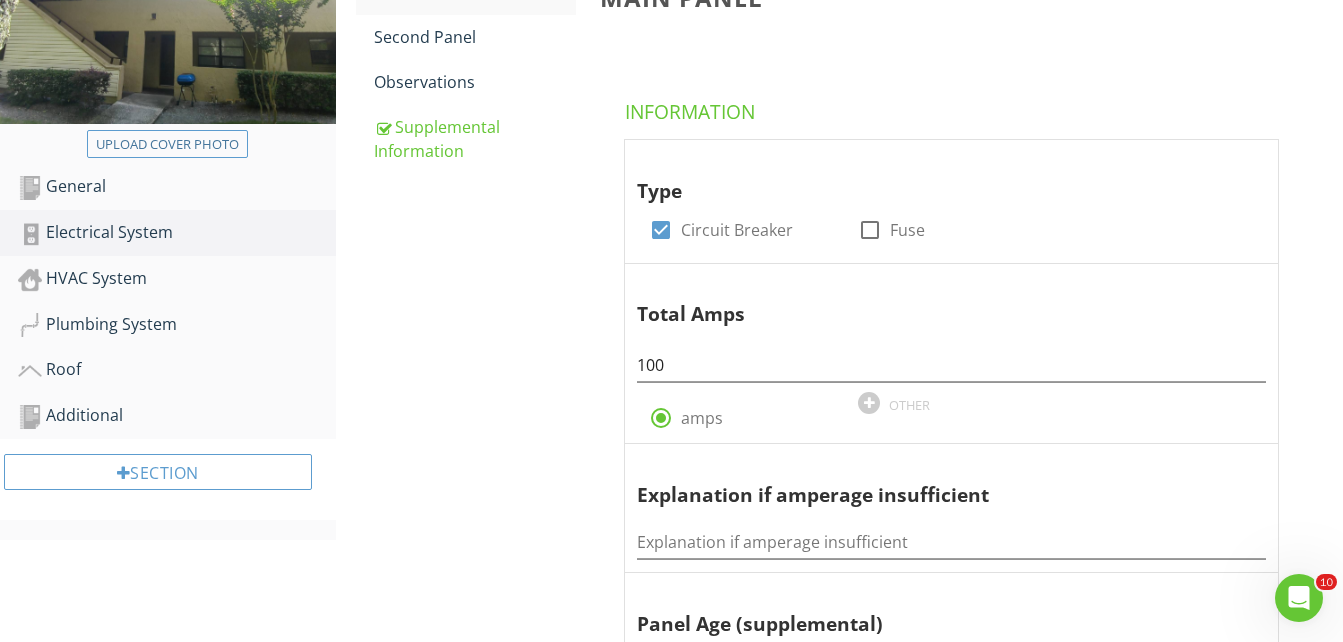 scroll, scrollTop: 335, scrollLeft: 0, axis: vertical 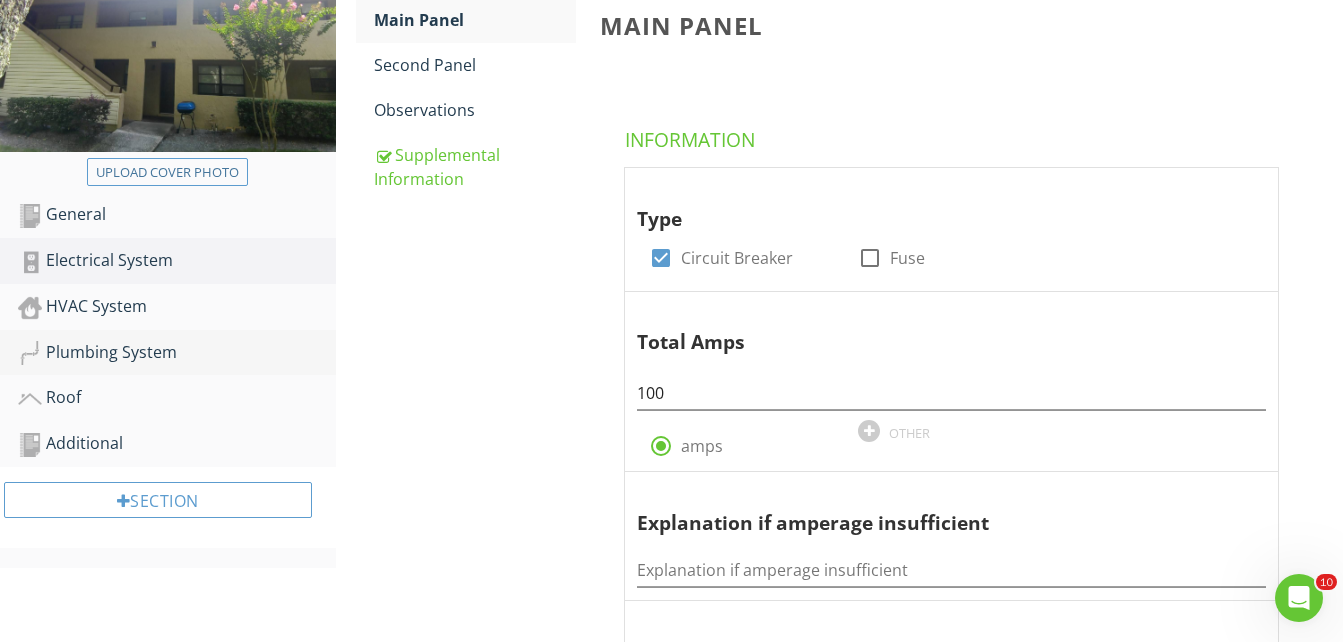 click on "Plumbing System" at bounding box center (177, 353) 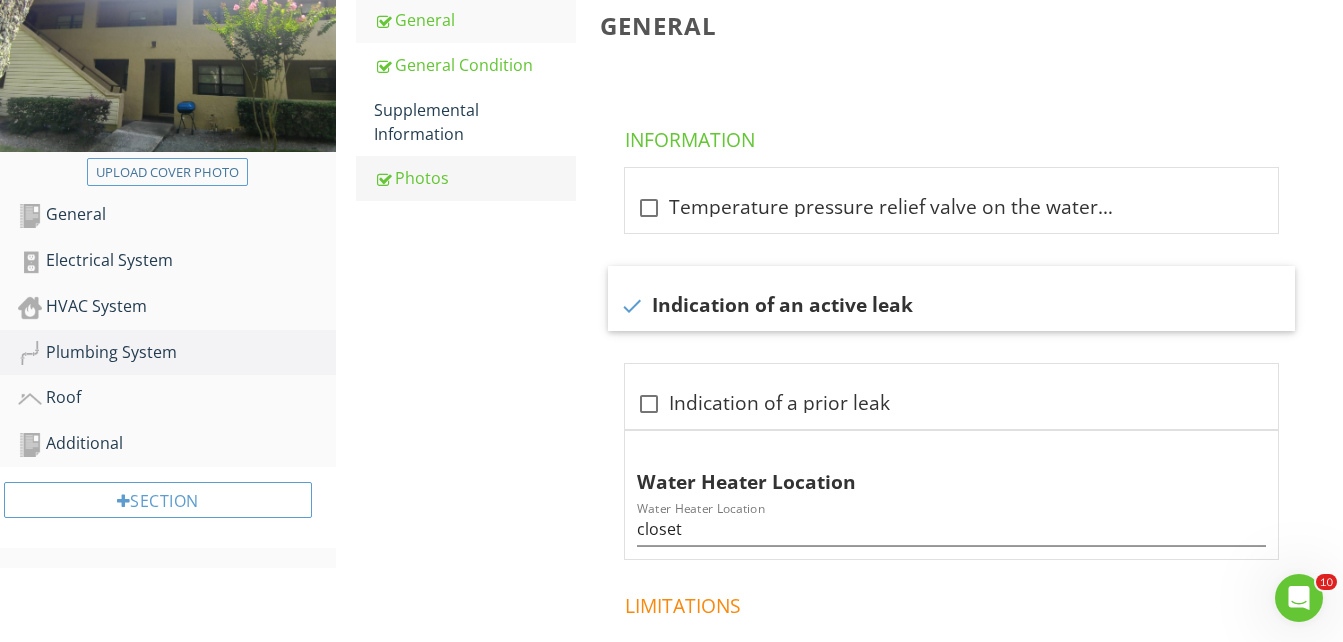click on "Photos" at bounding box center (475, 178) 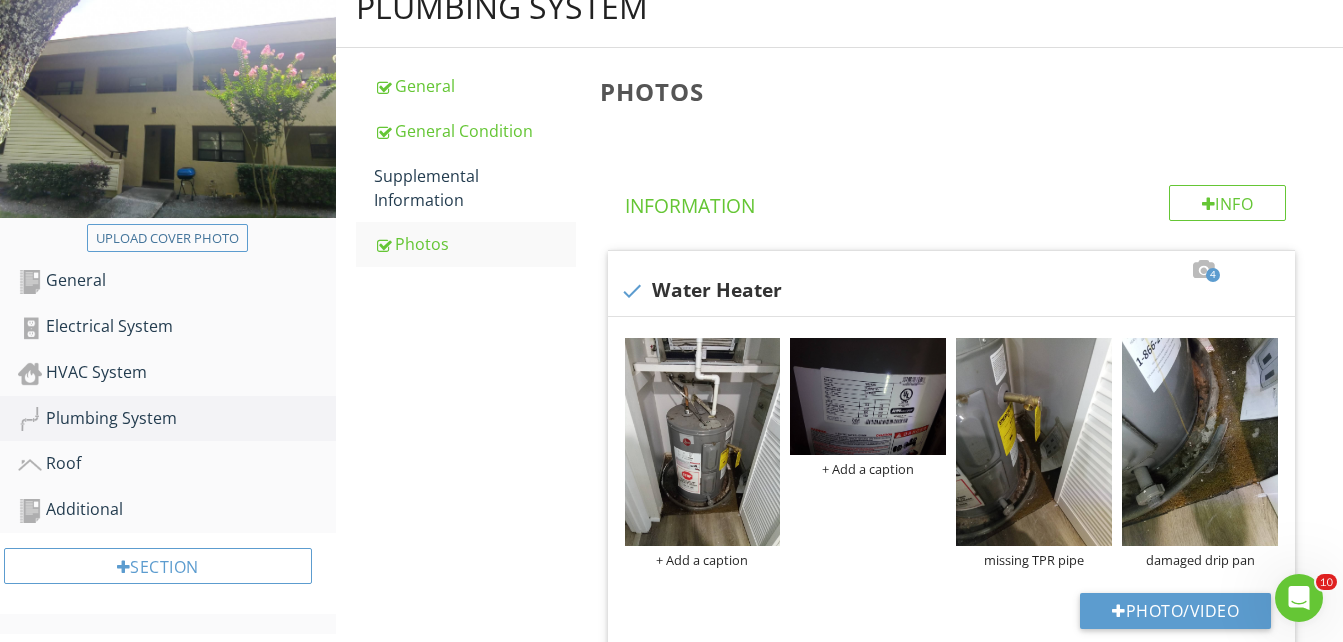 scroll, scrollTop: 141, scrollLeft: 0, axis: vertical 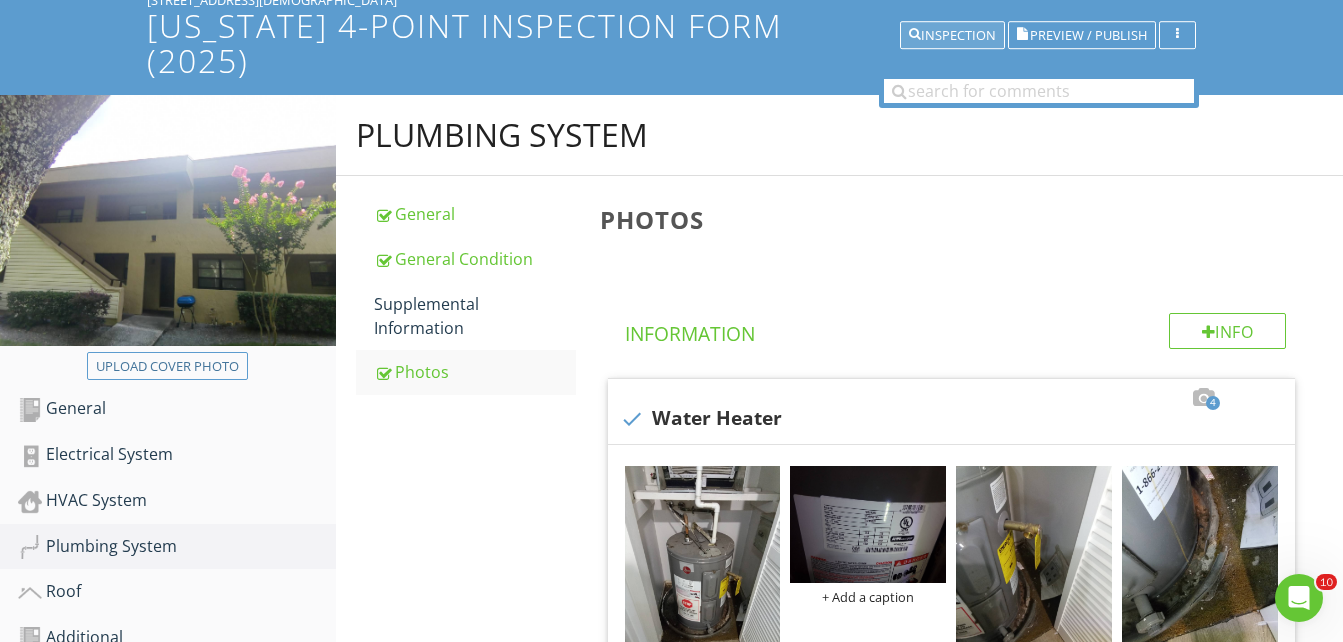click on "Inspection" at bounding box center (952, 36) 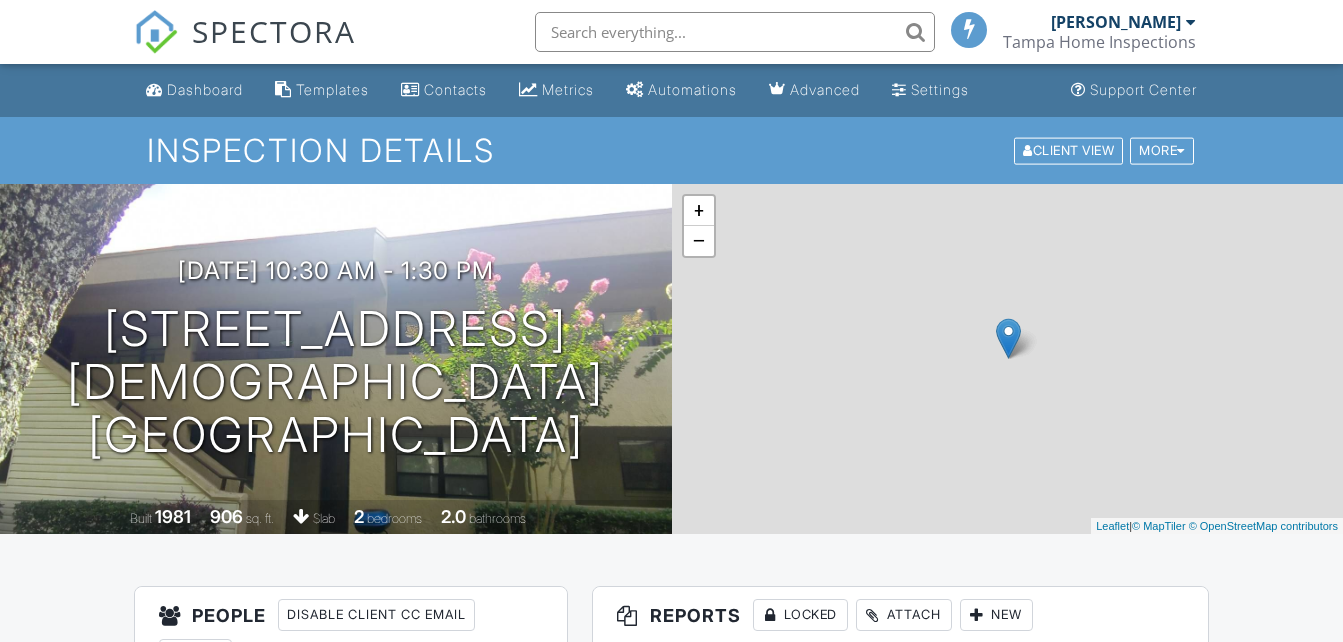 scroll, scrollTop: 0, scrollLeft: 0, axis: both 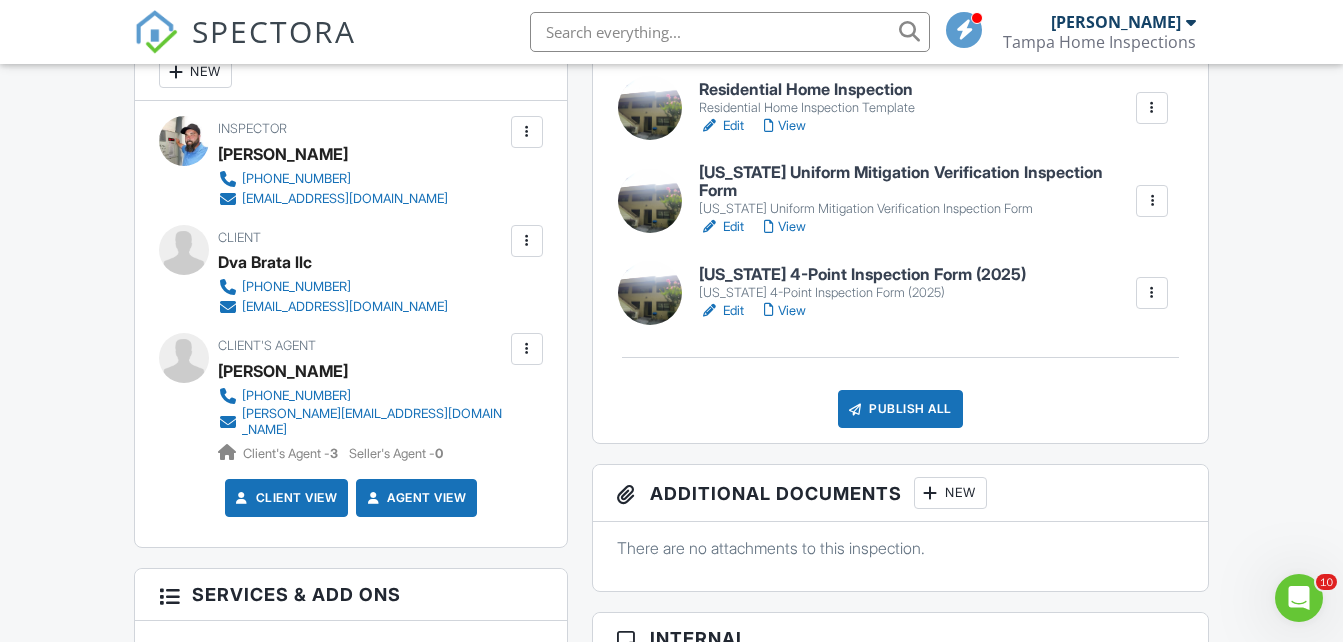 click on "View" at bounding box center (785, 126) 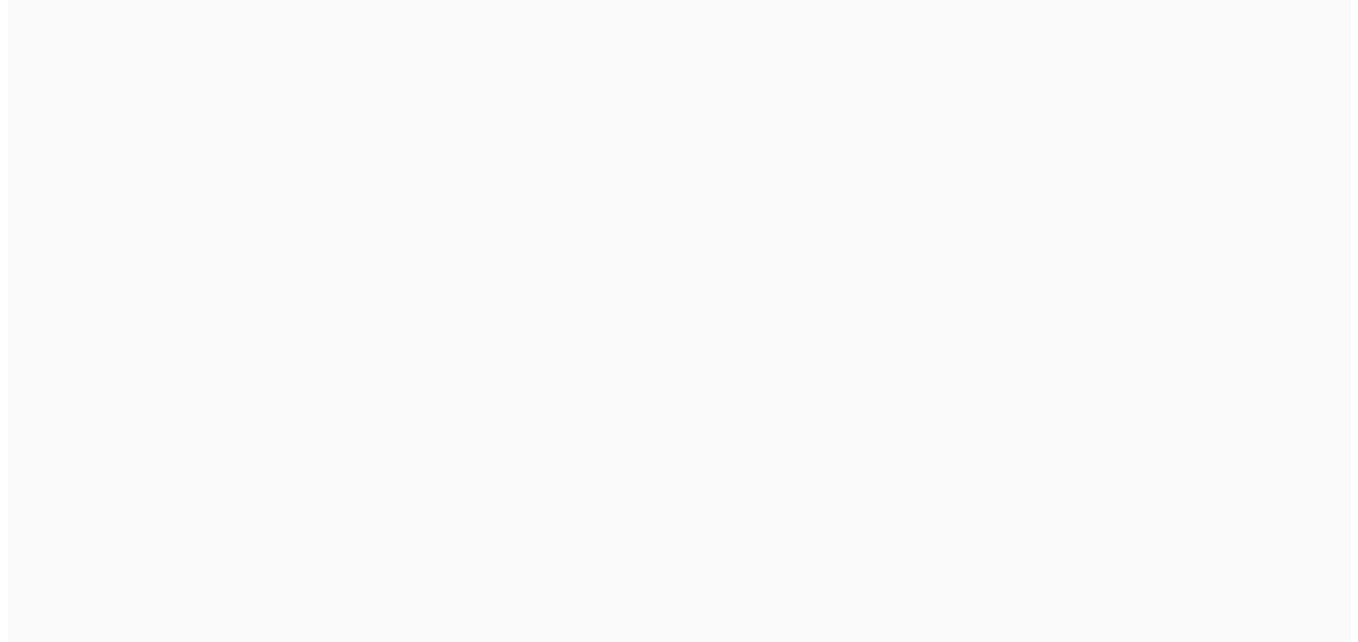 scroll, scrollTop: 0, scrollLeft: 0, axis: both 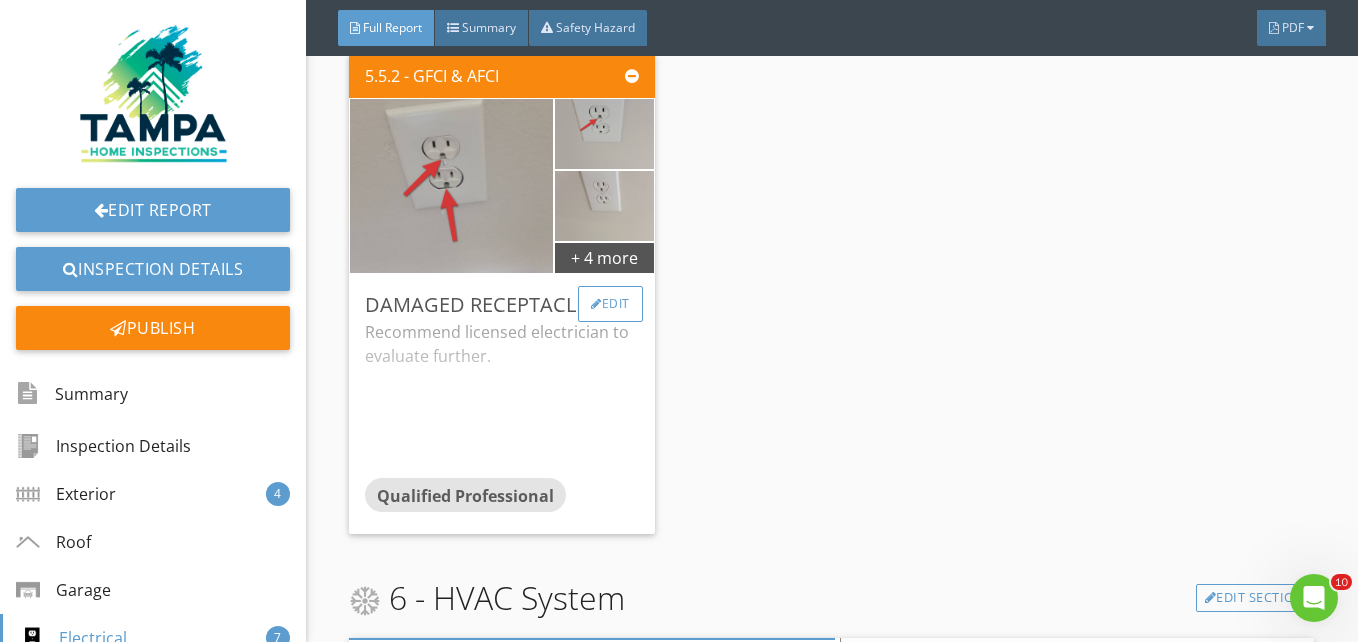 click on "Edit" at bounding box center (610, 304) 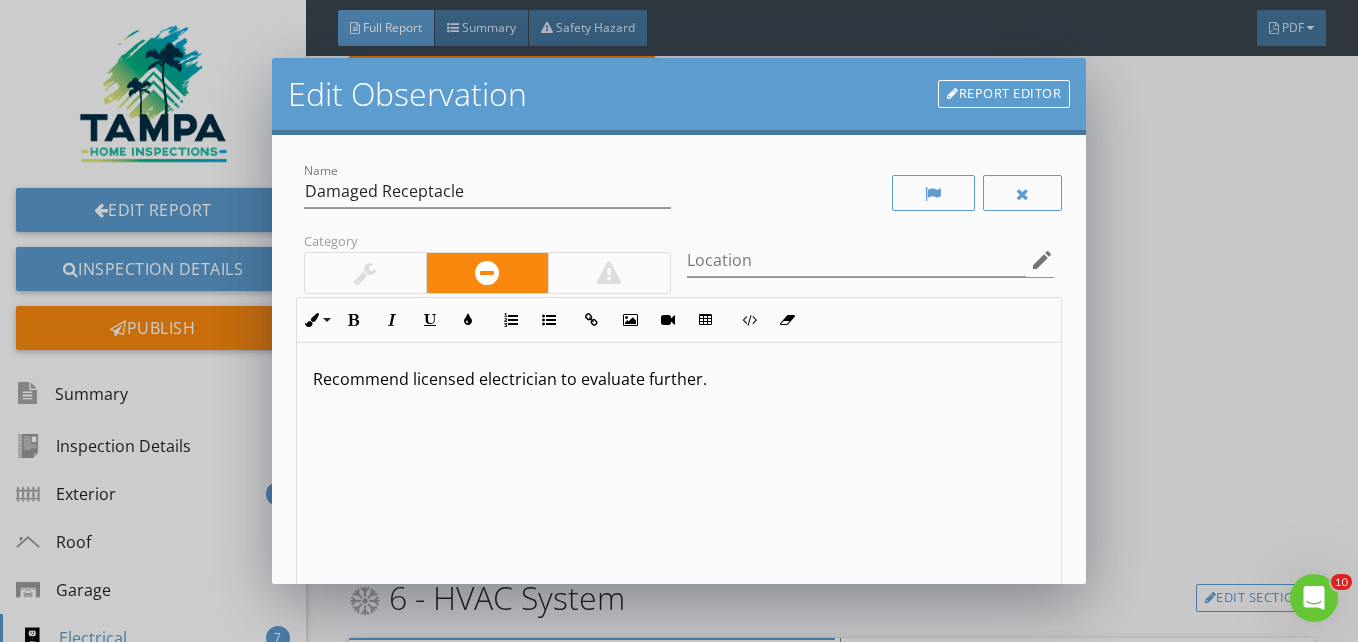 click on "Recommend licensed electrician to evaluate further." at bounding box center (679, 501) 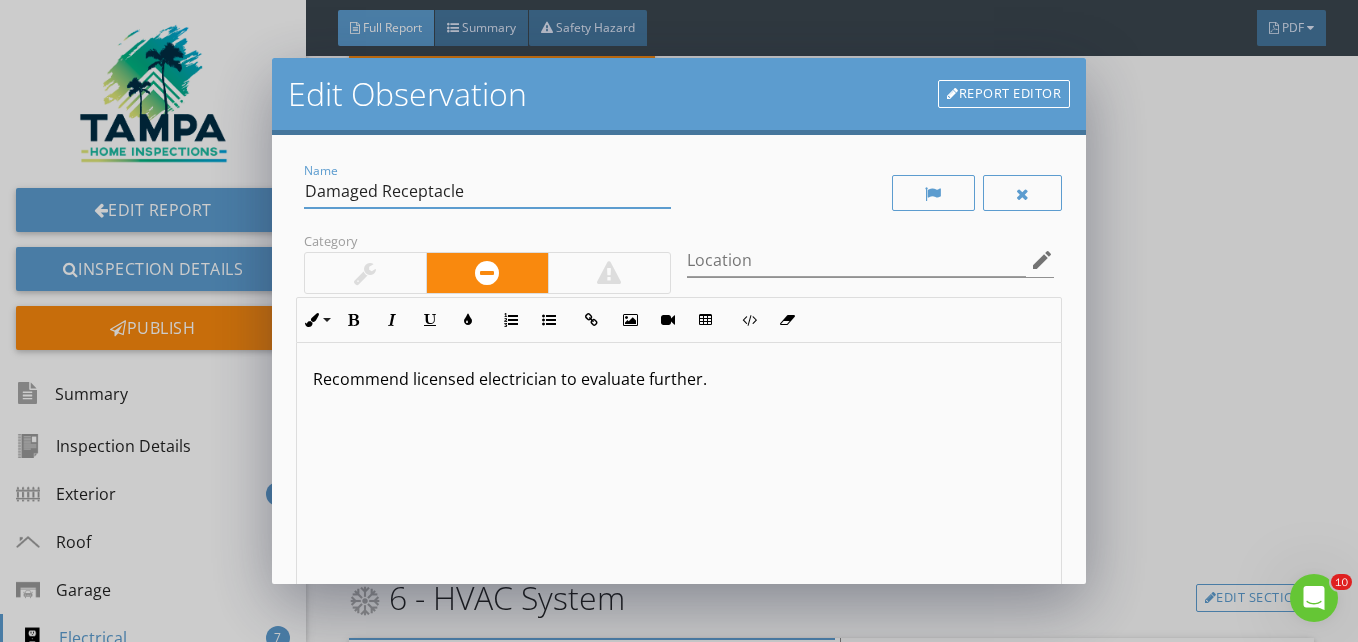 click on "Damaged Receptacle" at bounding box center (487, 191) 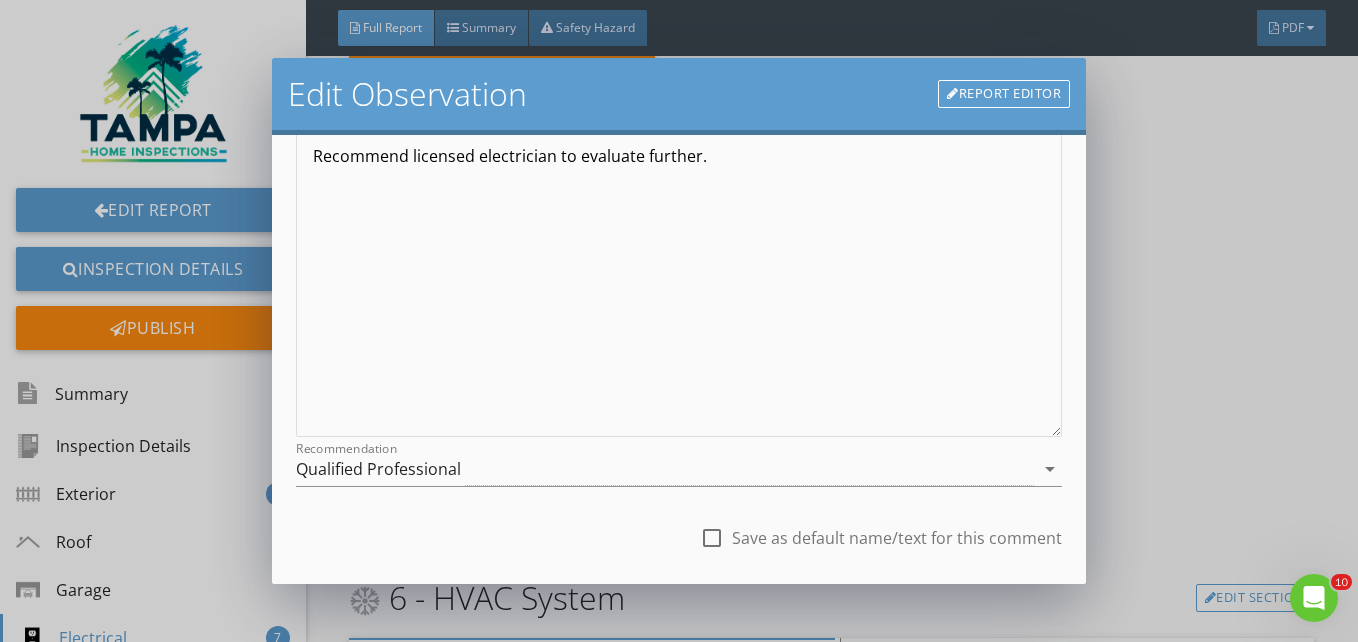 scroll, scrollTop: 283, scrollLeft: 0, axis: vertical 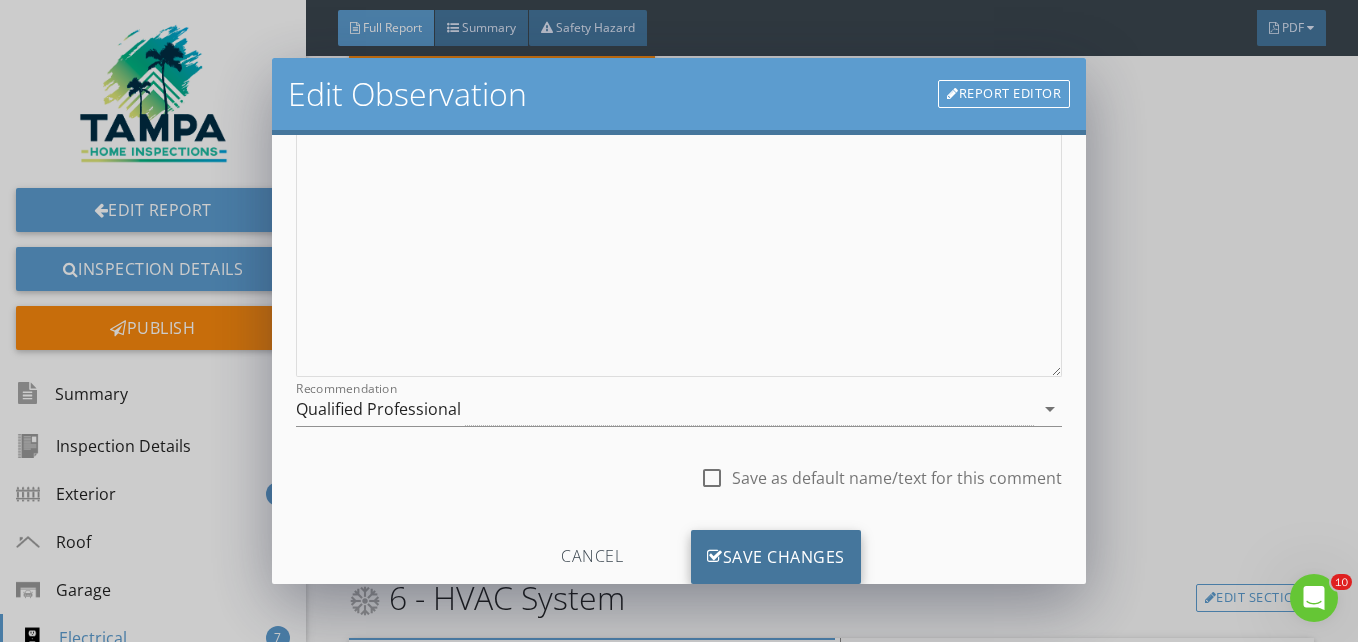 type on "Multiple Damaged Receptacle" 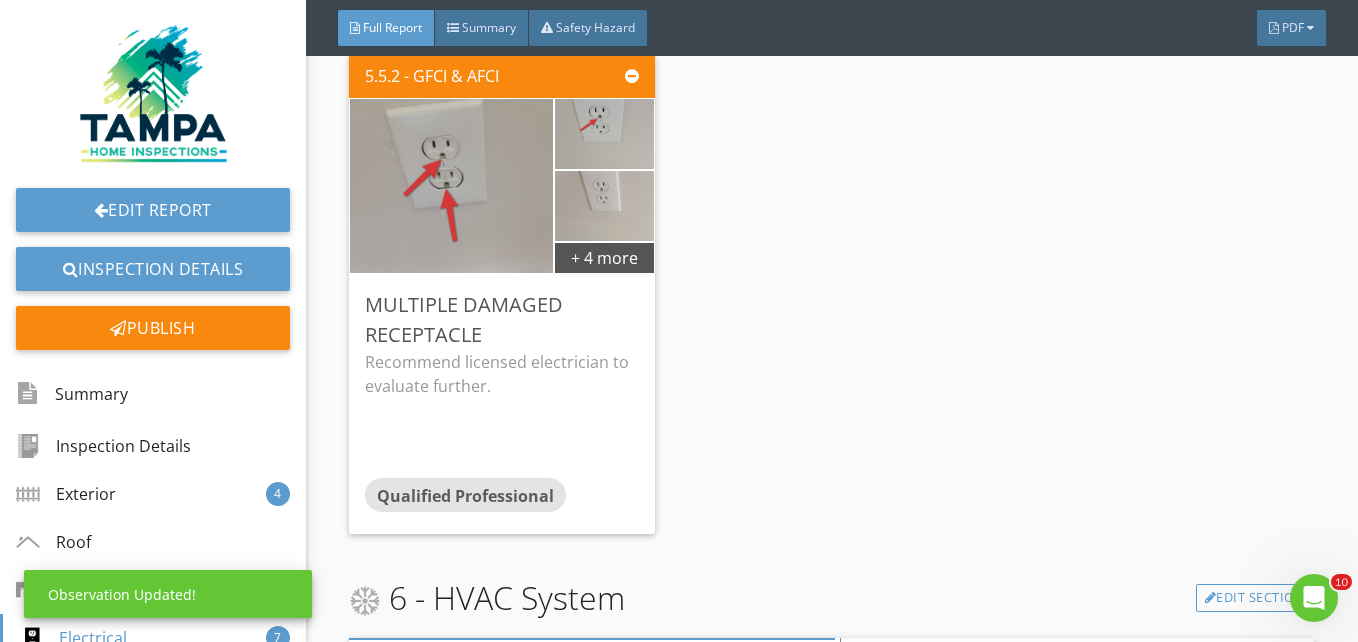 scroll, scrollTop: 101, scrollLeft: 0, axis: vertical 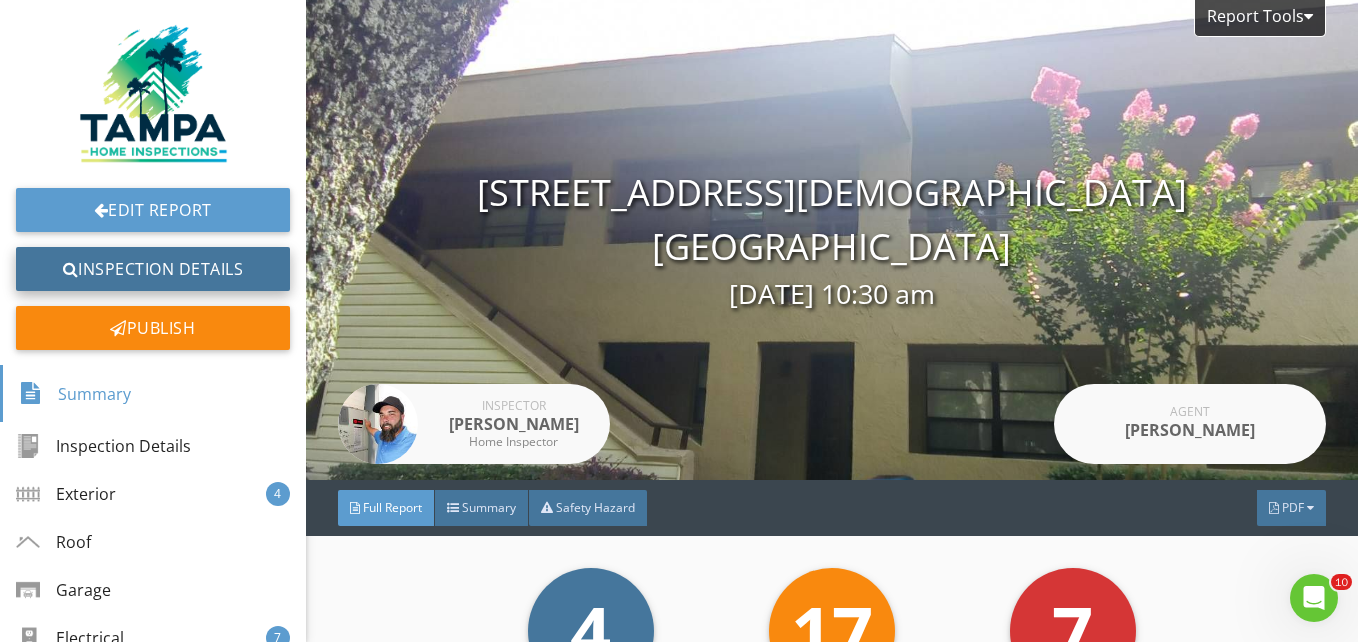 click on "Inspection Details" at bounding box center [153, 269] 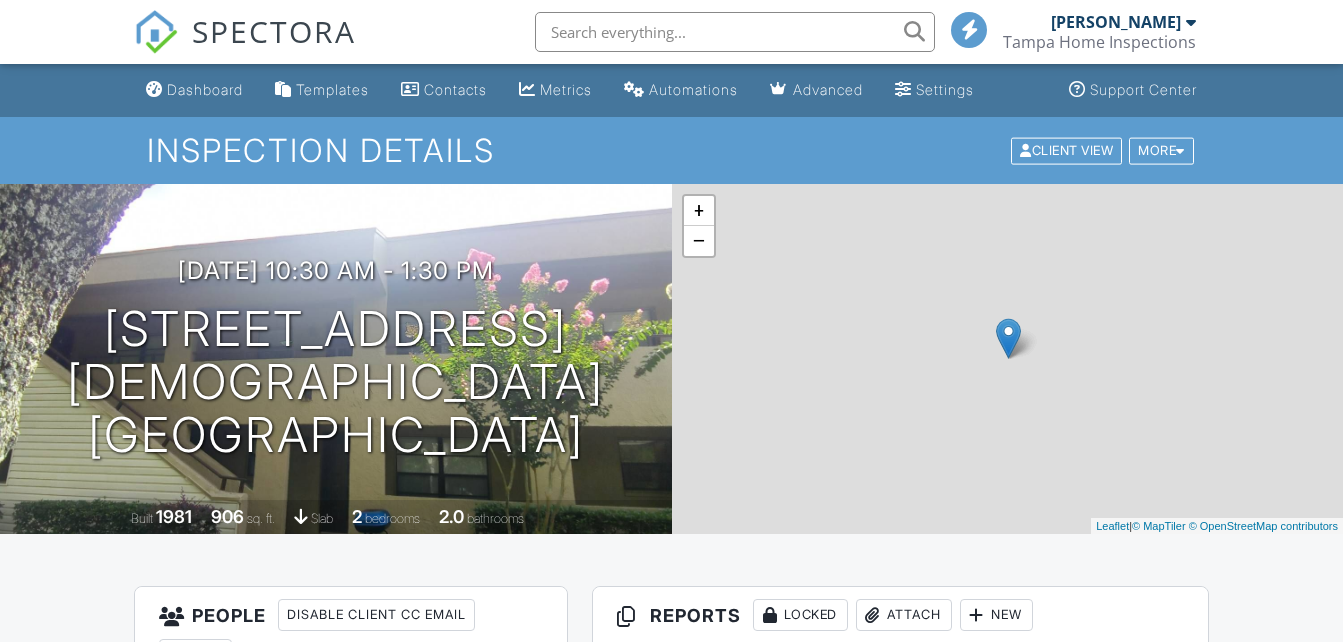 scroll, scrollTop: 0, scrollLeft: 0, axis: both 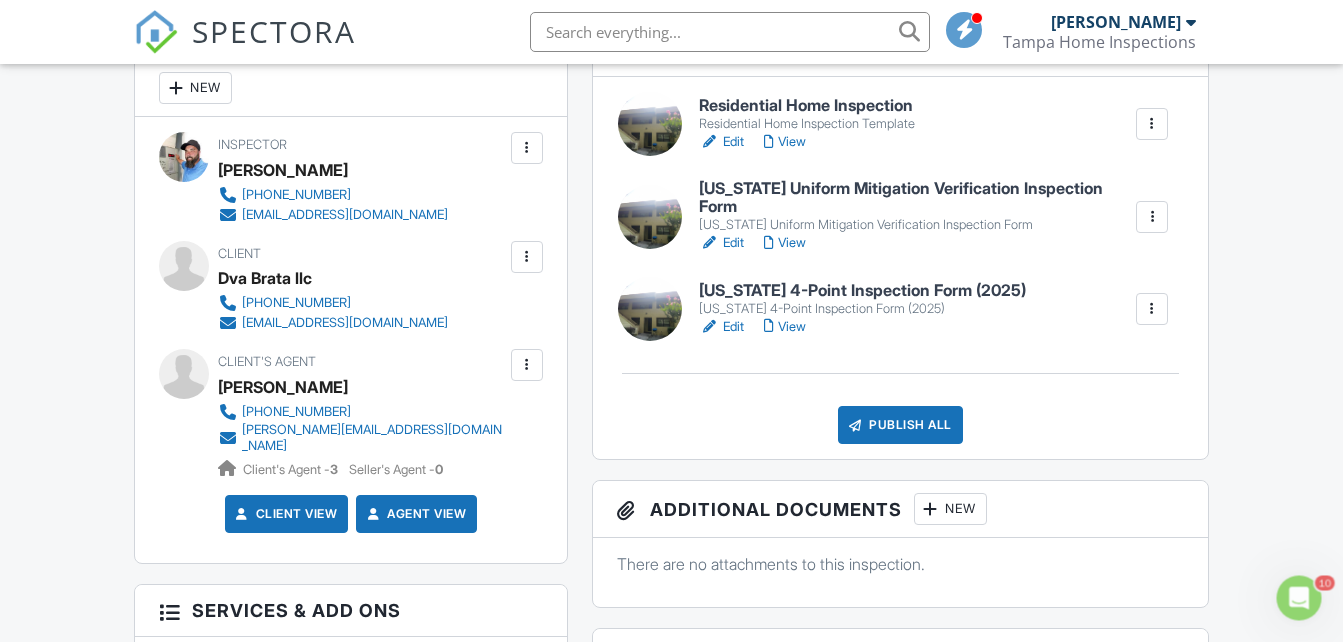 click on "Edit" at bounding box center (721, 243) 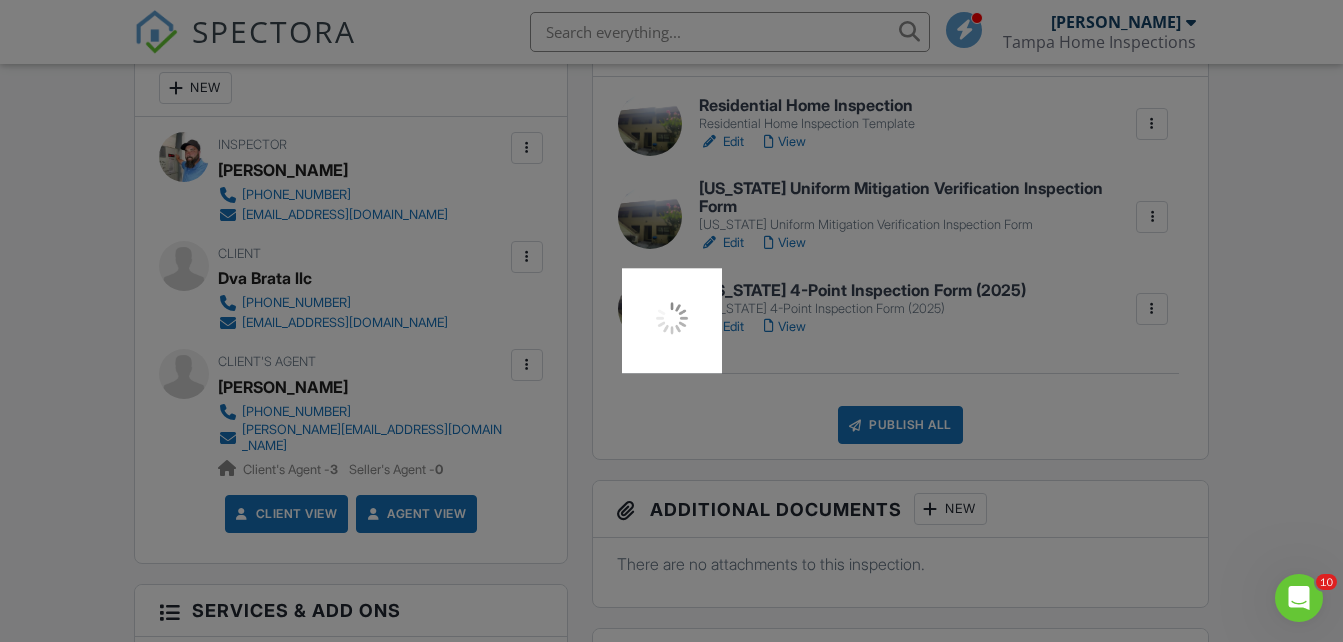 click at bounding box center (671, 321) 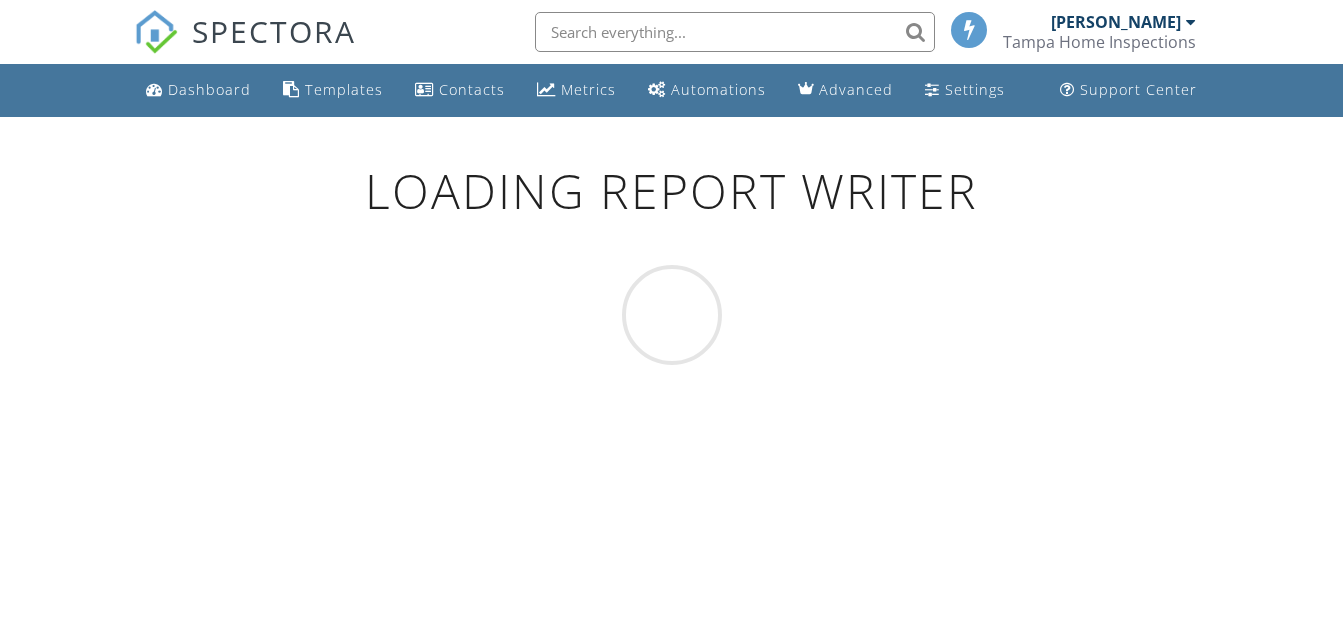 scroll, scrollTop: 0, scrollLeft: 0, axis: both 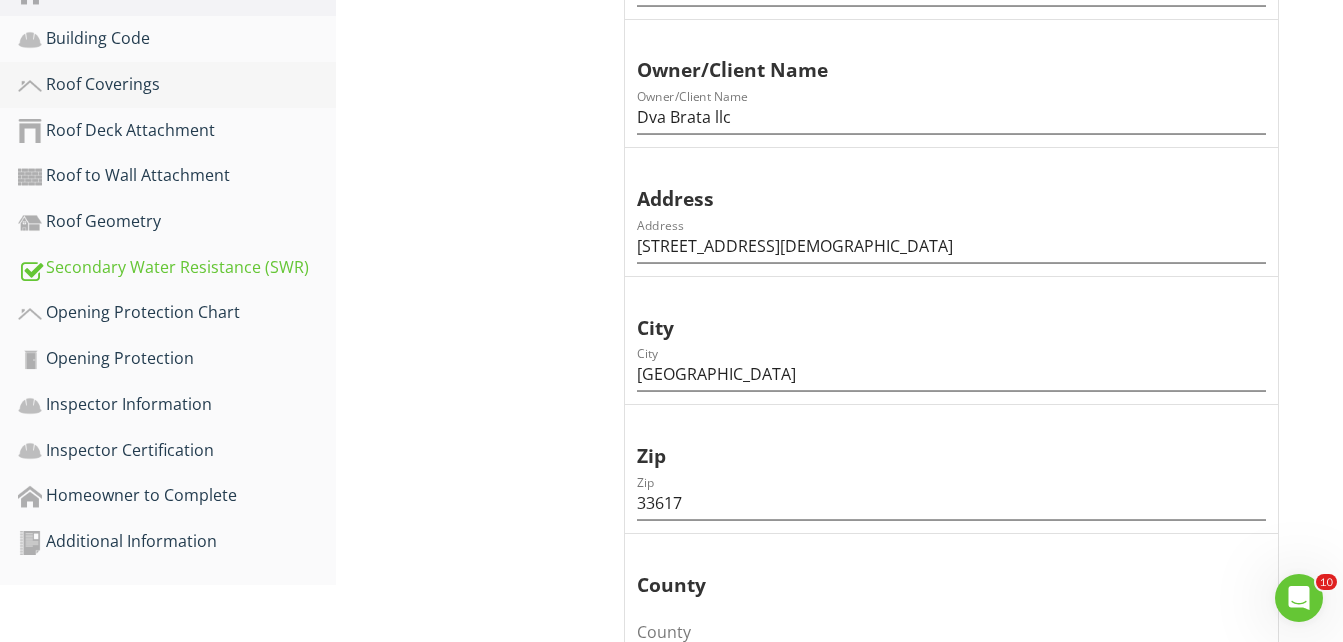 click on "Roof Coverings" at bounding box center [177, 85] 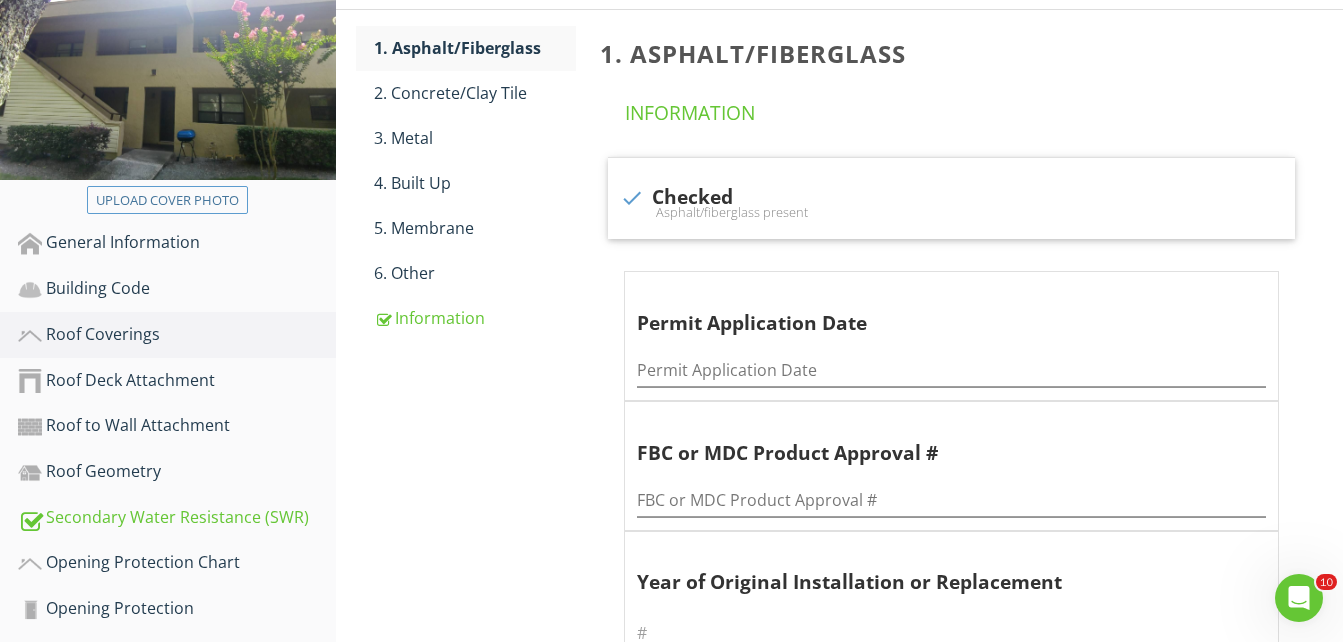 scroll, scrollTop: 323, scrollLeft: 0, axis: vertical 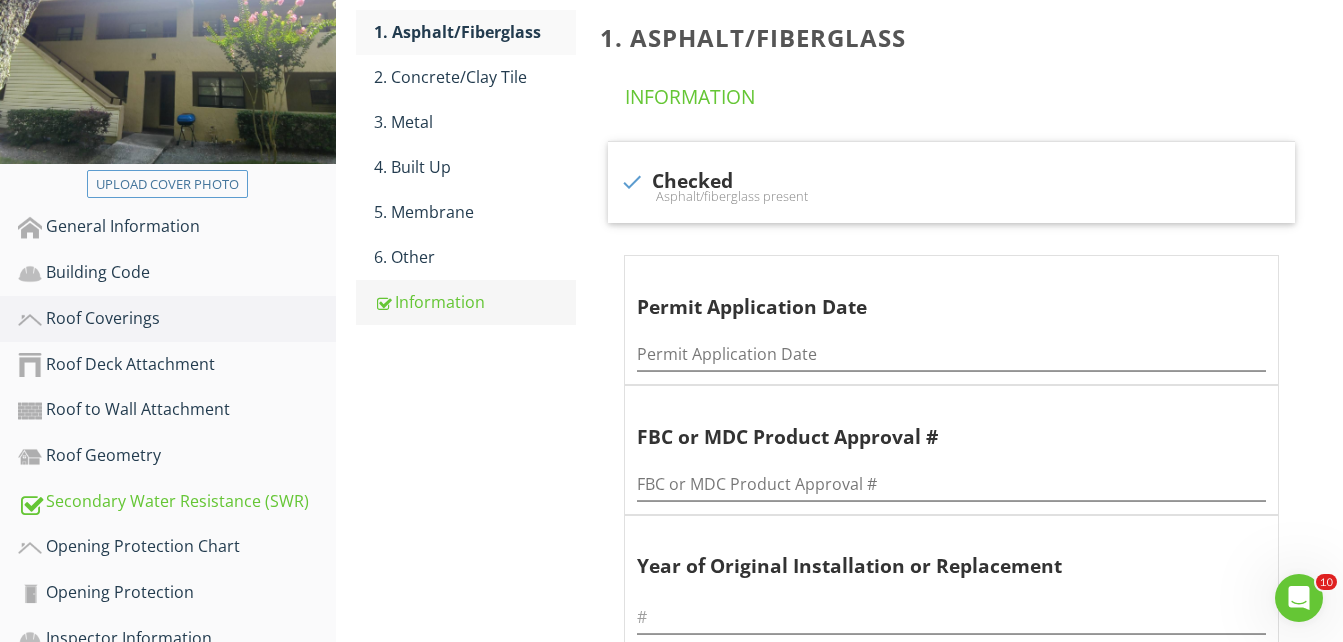 click on "Information" at bounding box center [475, 302] 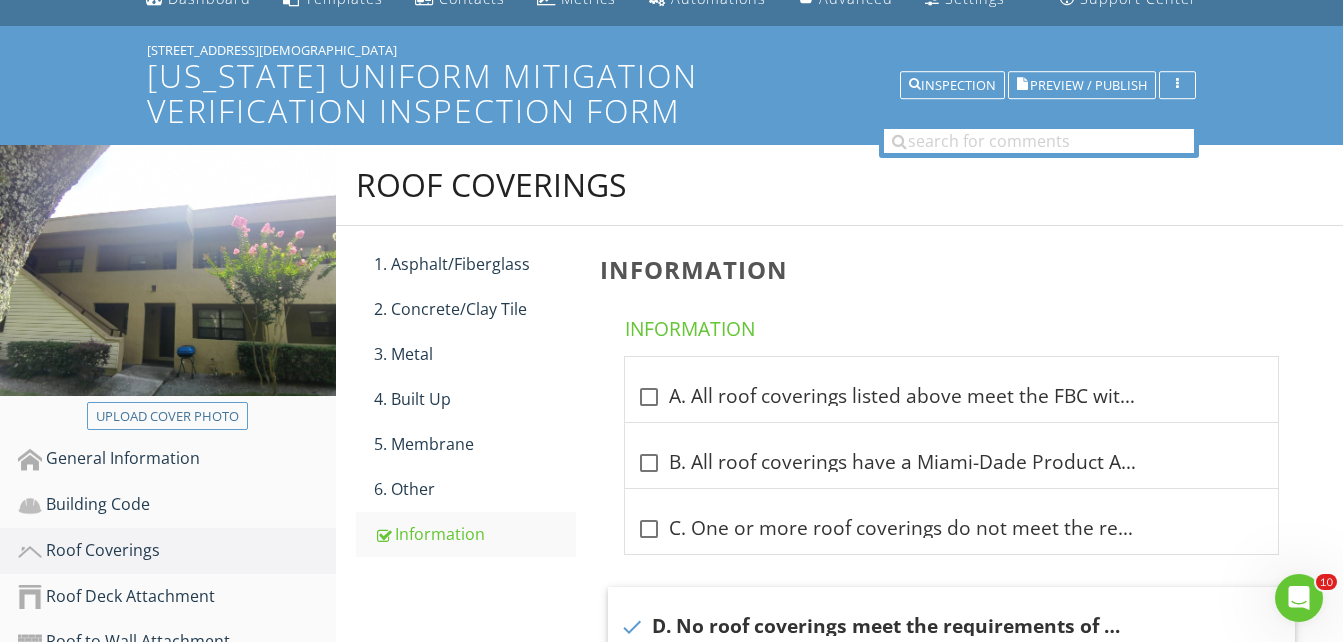 scroll, scrollTop: 89, scrollLeft: 0, axis: vertical 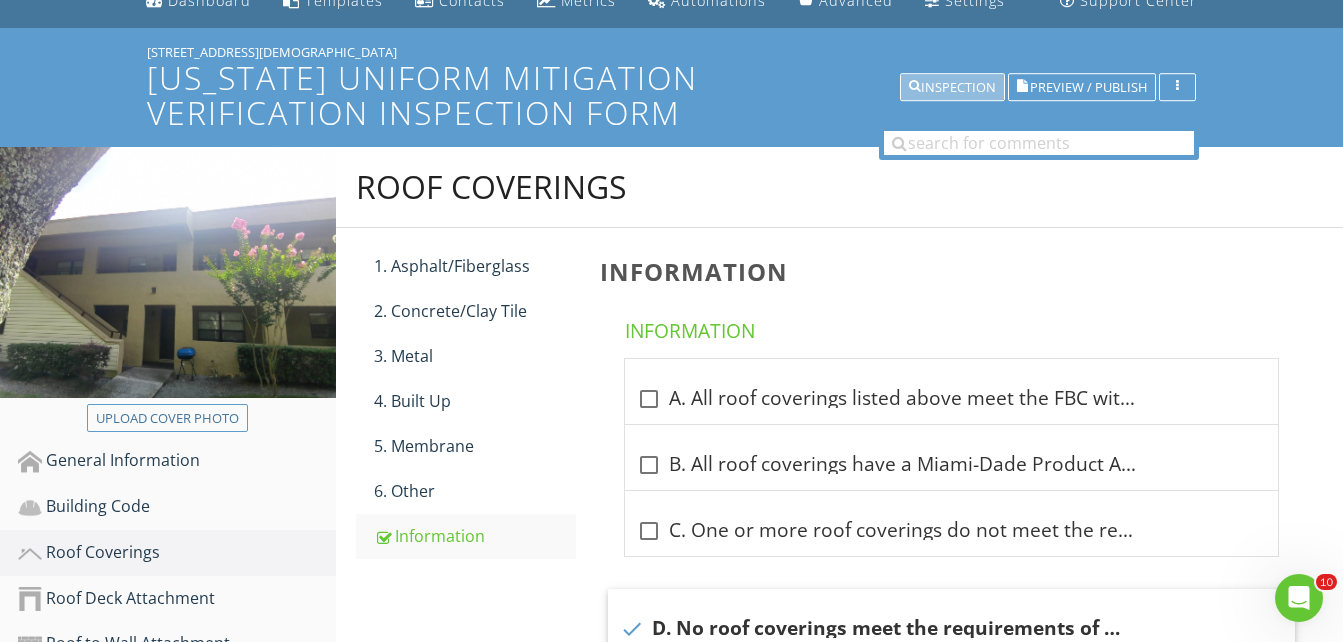 click on "Inspection" at bounding box center (952, 88) 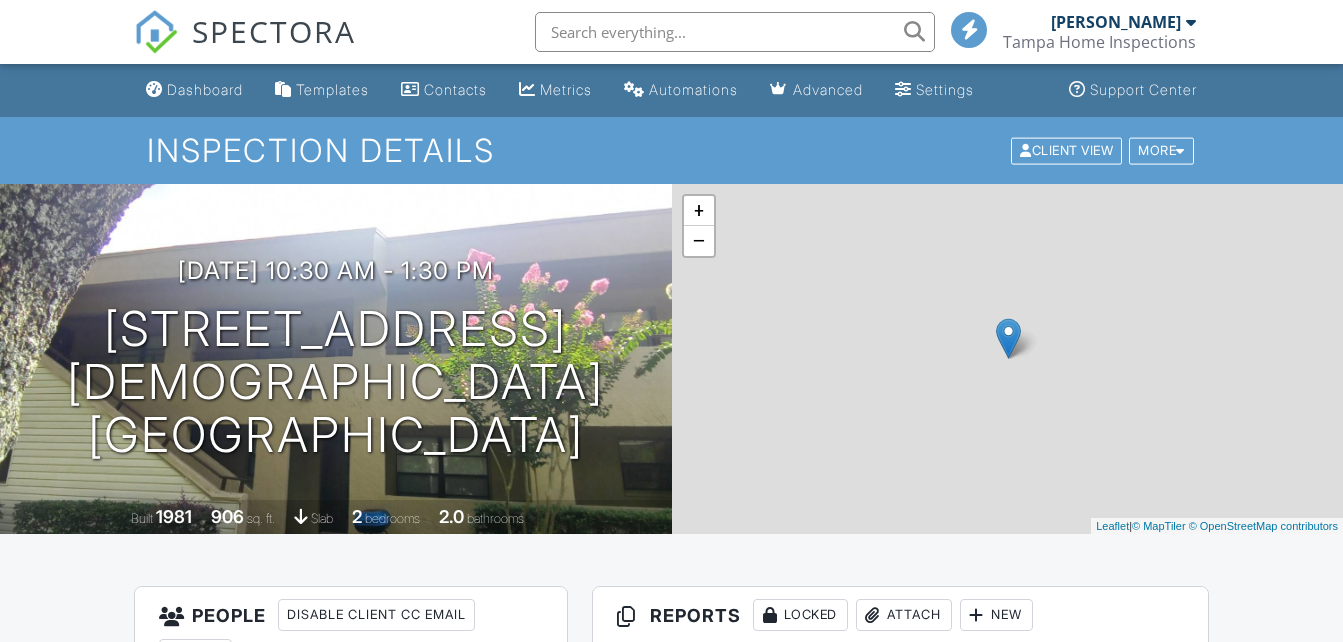 scroll, scrollTop: 0, scrollLeft: 0, axis: both 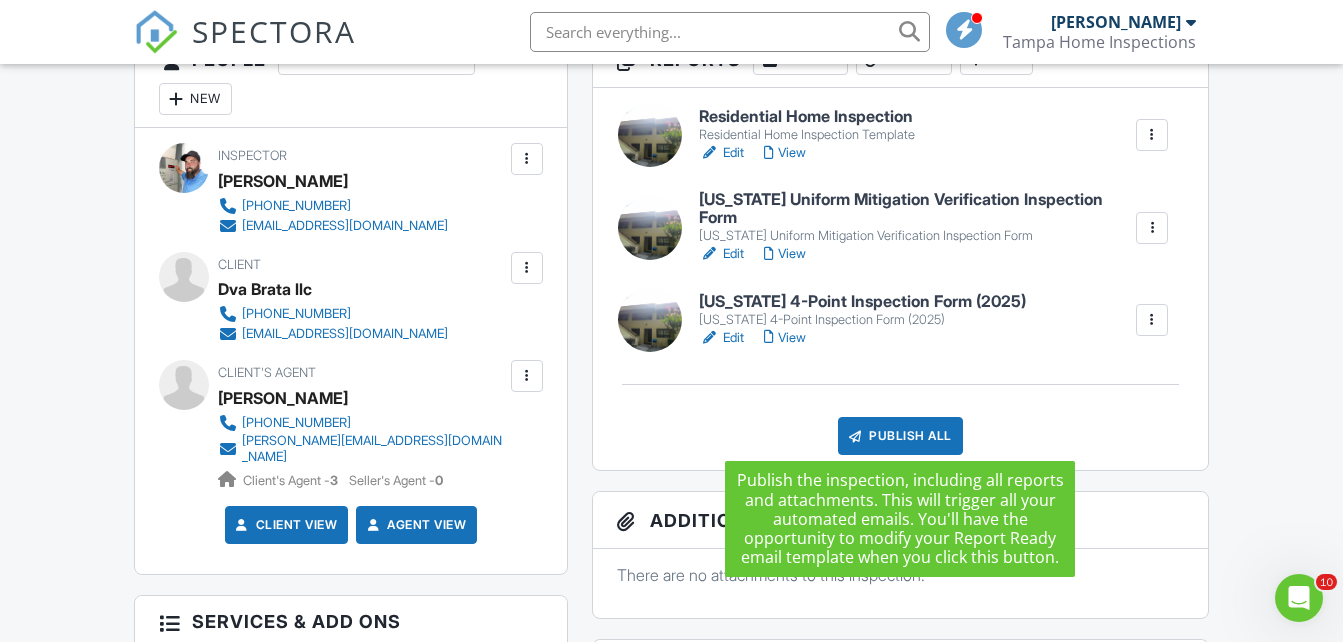 click at bounding box center [855, 436] 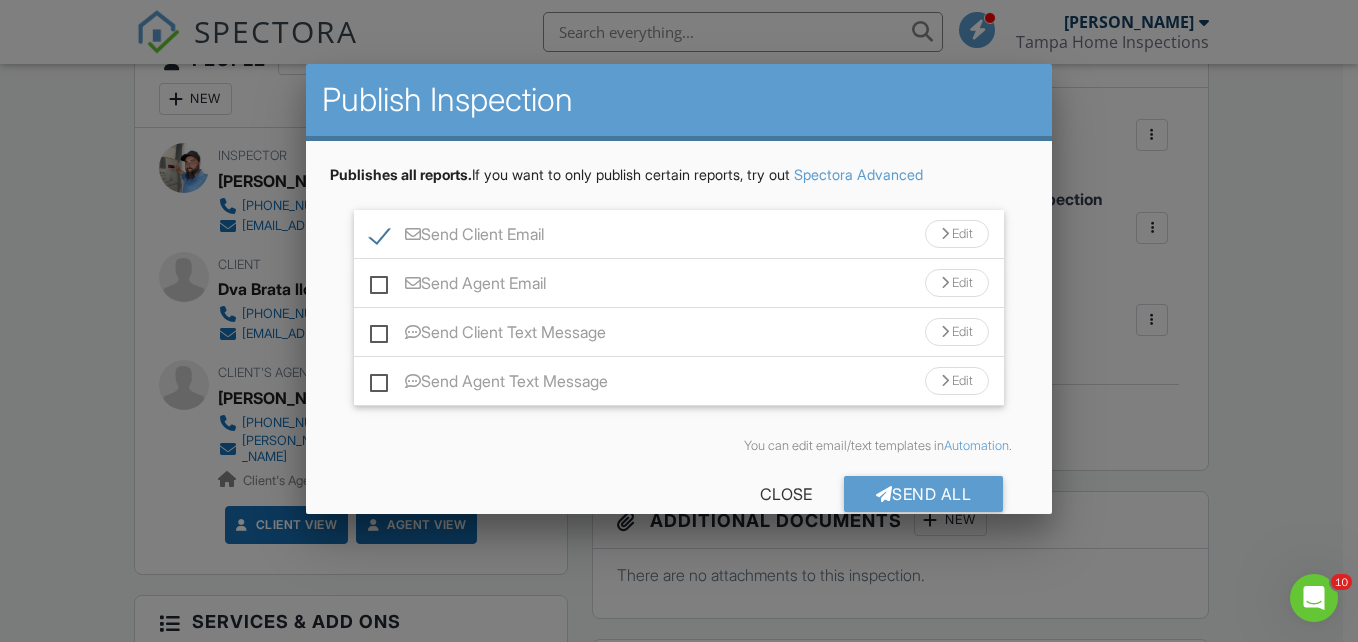 click on "Send Agent Email" at bounding box center [458, 286] 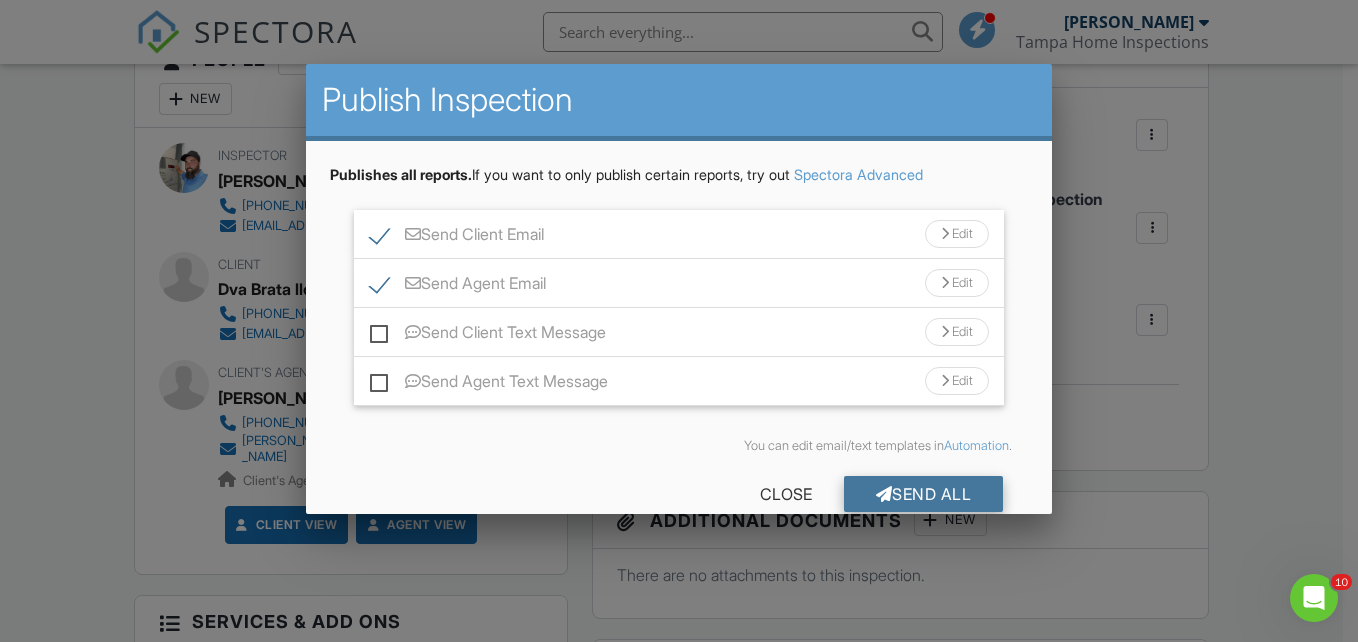 click on "Send All" at bounding box center (924, 494) 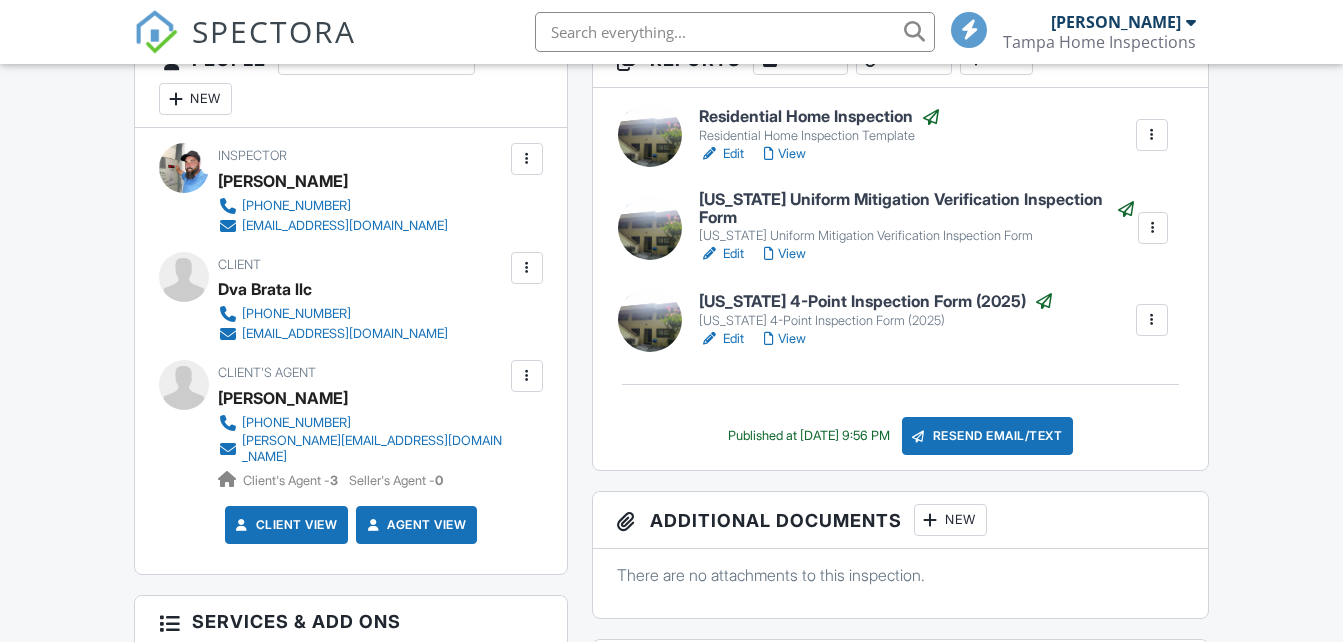scroll, scrollTop: 556, scrollLeft: 0, axis: vertical 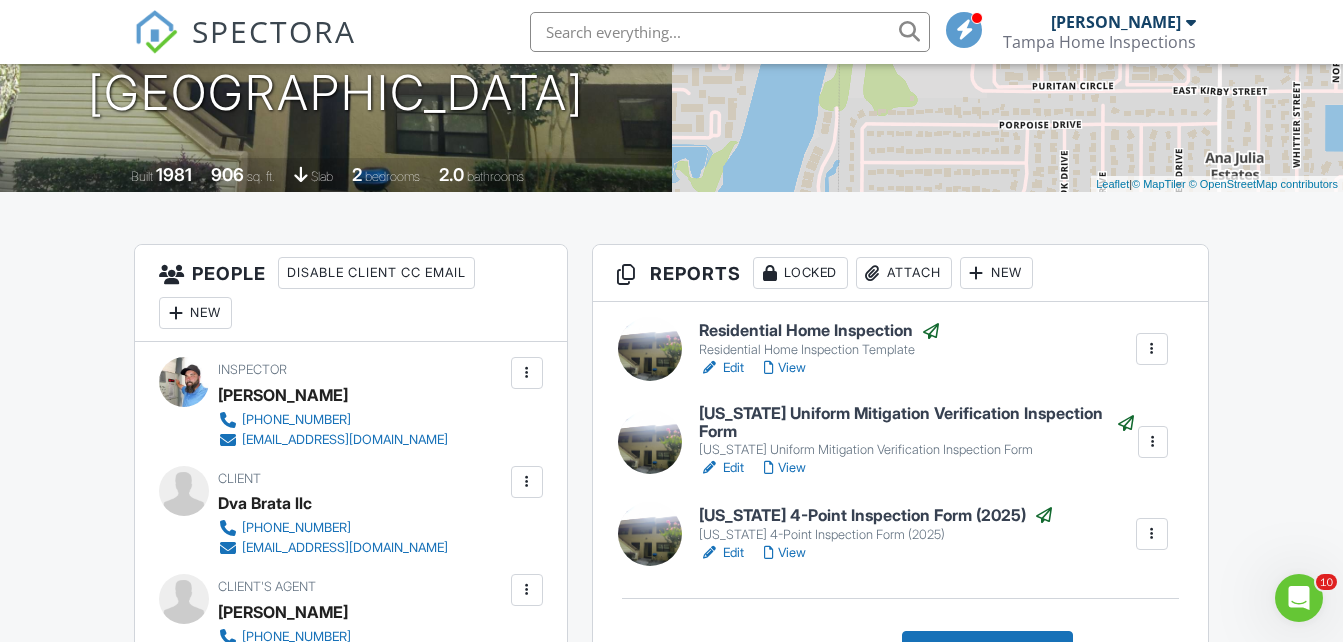 click on "View" at bounding box center (785, 368) 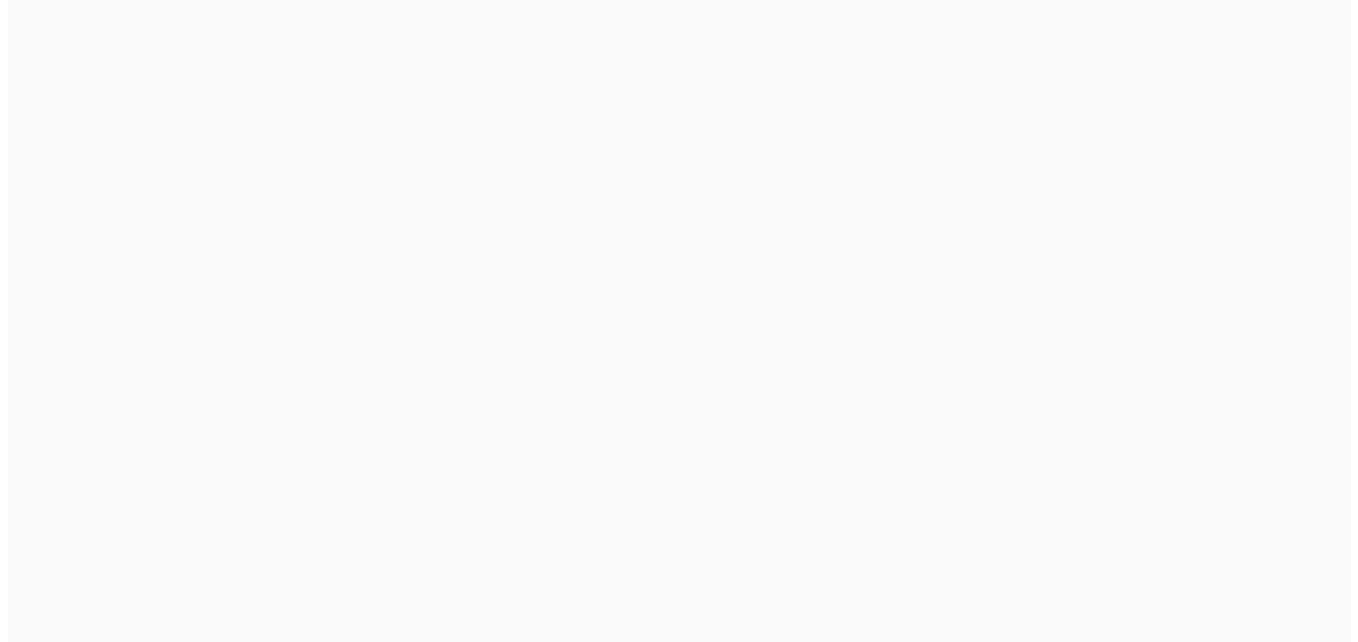 scroll, scrollTop: 0, scrollLeft: 0, axis: both 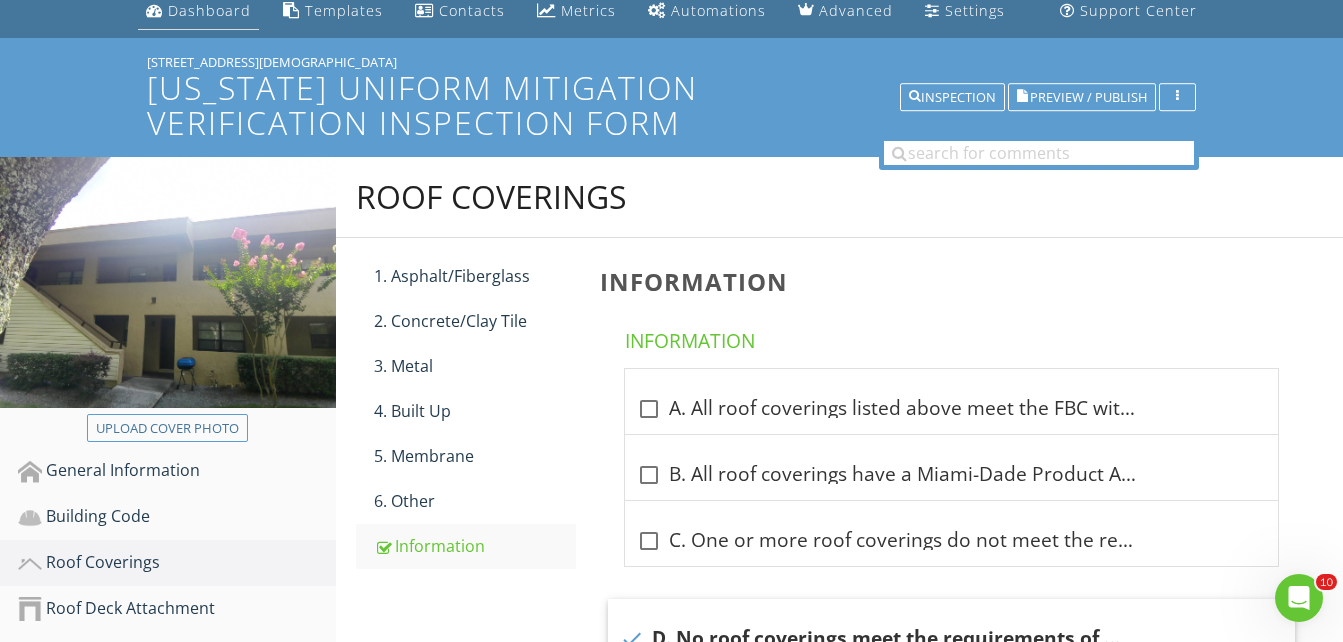 click on "Dashboard" at bounding box center [209, 10] 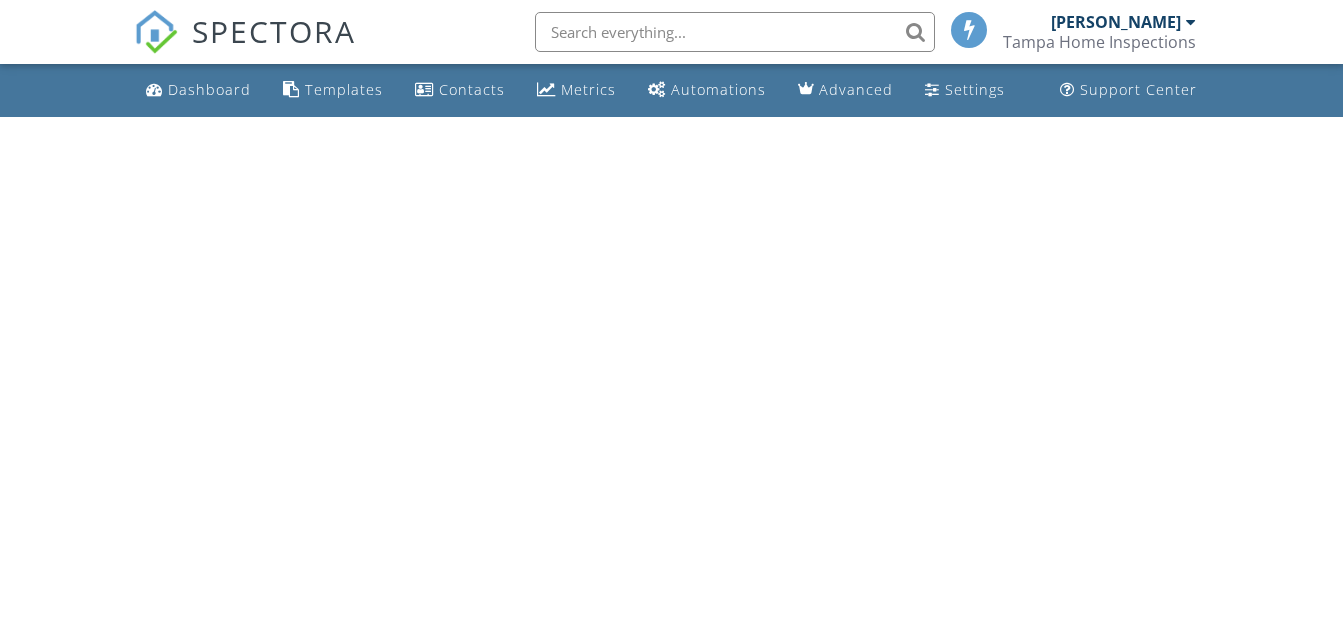 scroll, scrollTop: 0, scrollLeft: 0, axis: both 